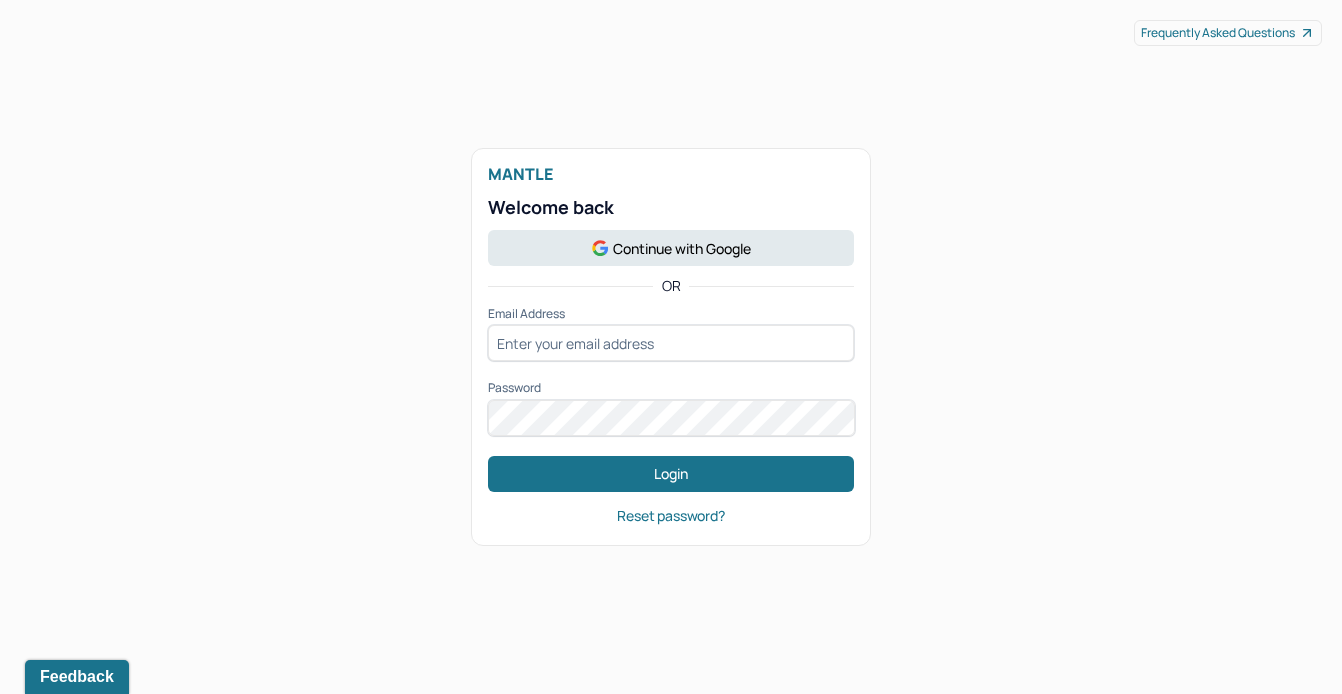 scroll, scrollTop: 0, scrollLeft: 0, axis: both 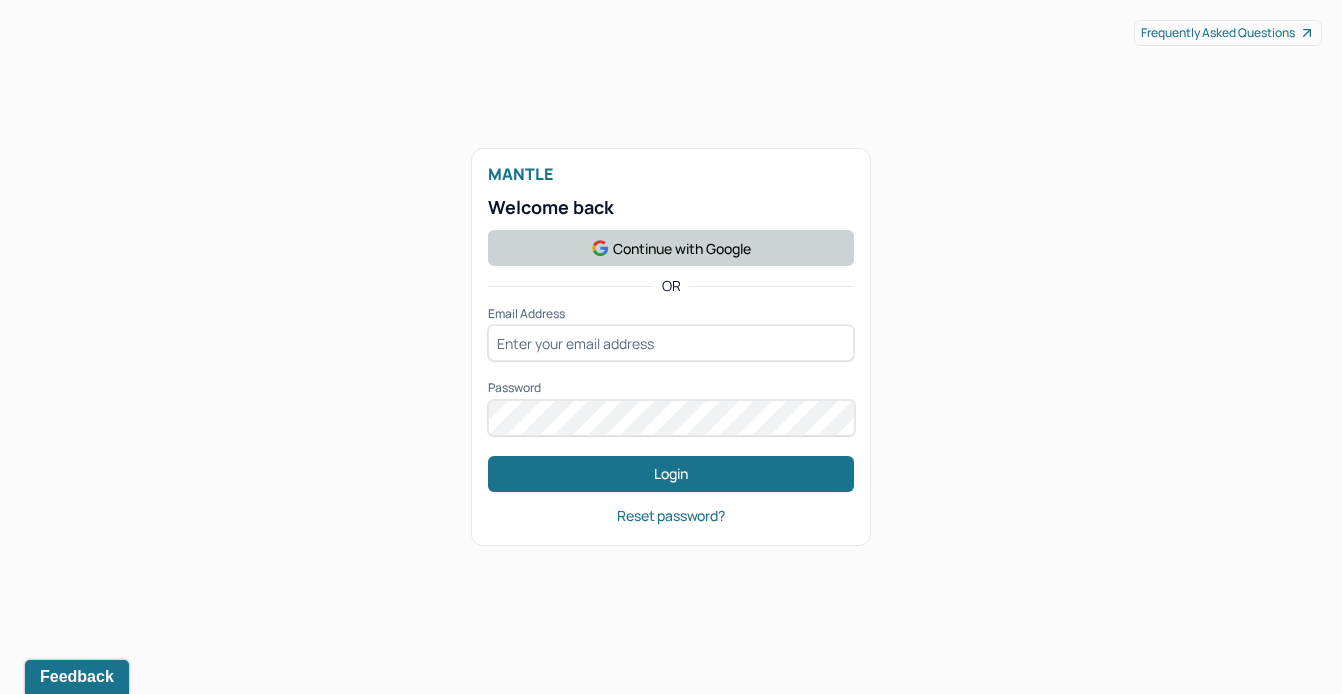 click on "Continue with Google" at bounding box center [671, 248] 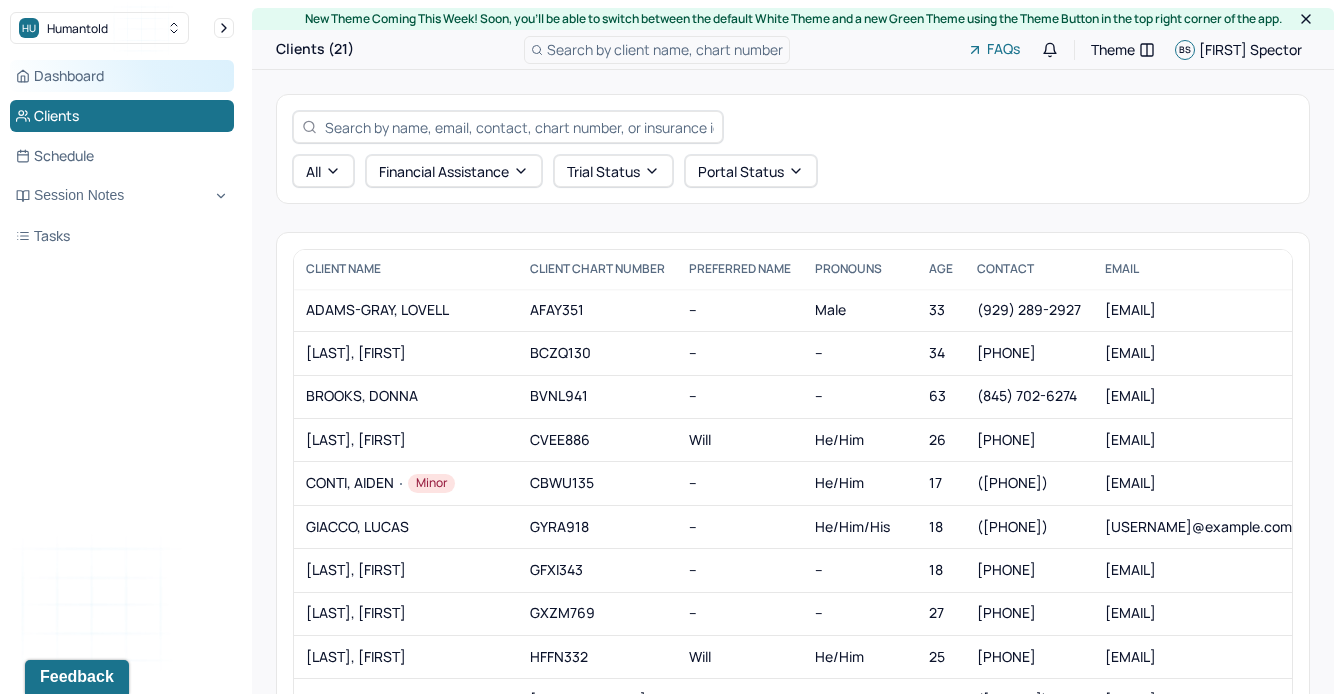 click on "Dashboard" at bounding box center (122, 76) 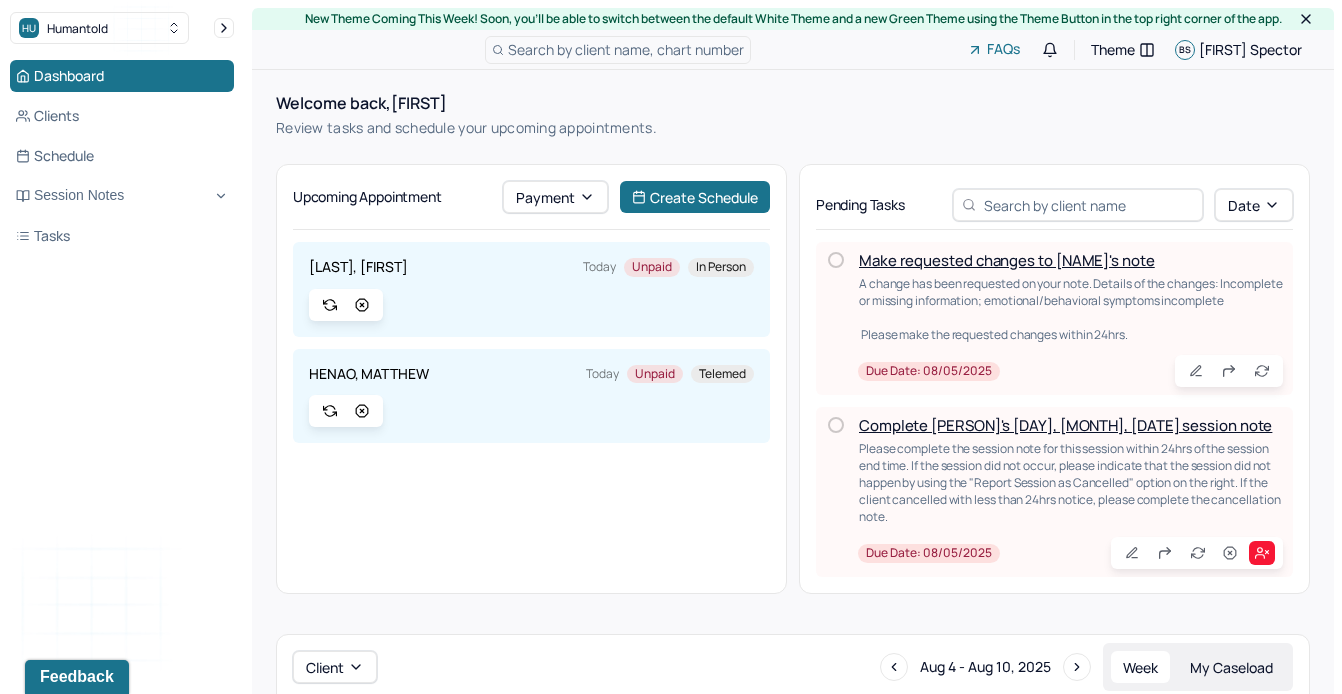 click on "Complete [PERSON]'s [DAY], [MONTH], [DATE] session note" at bounding box center (1065, 425) 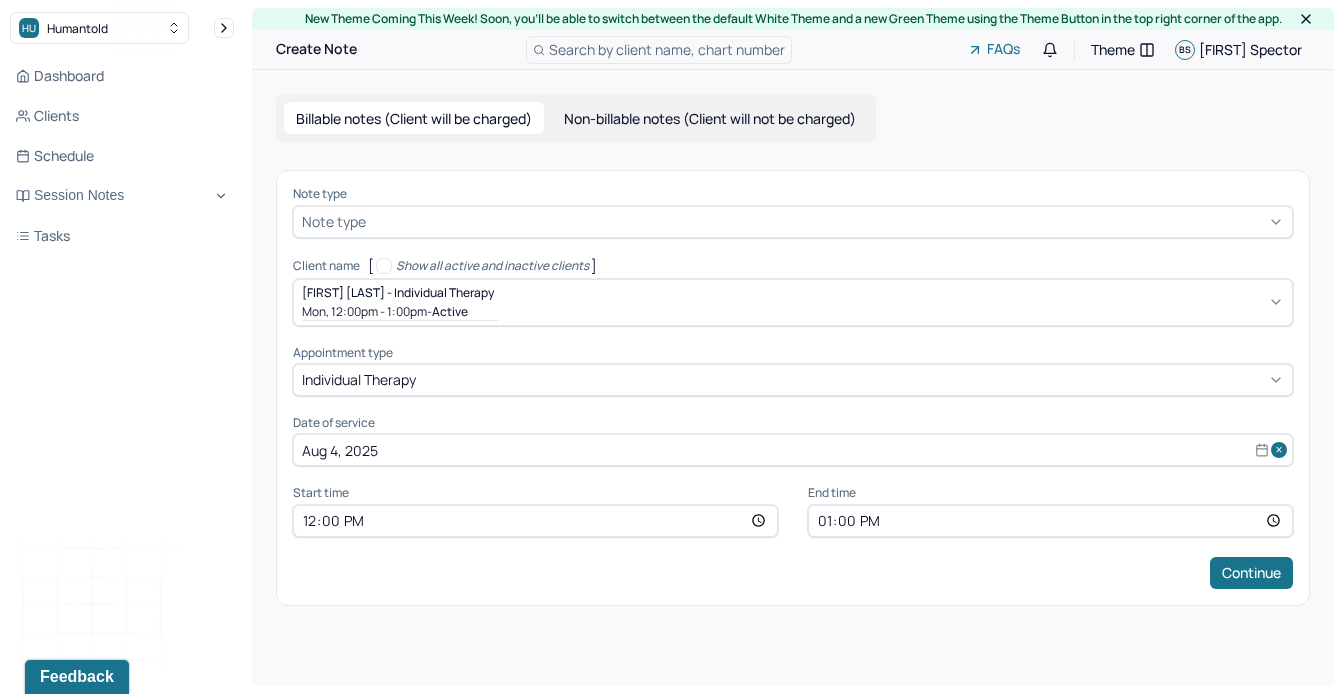 click at bounding box center (827, 221) 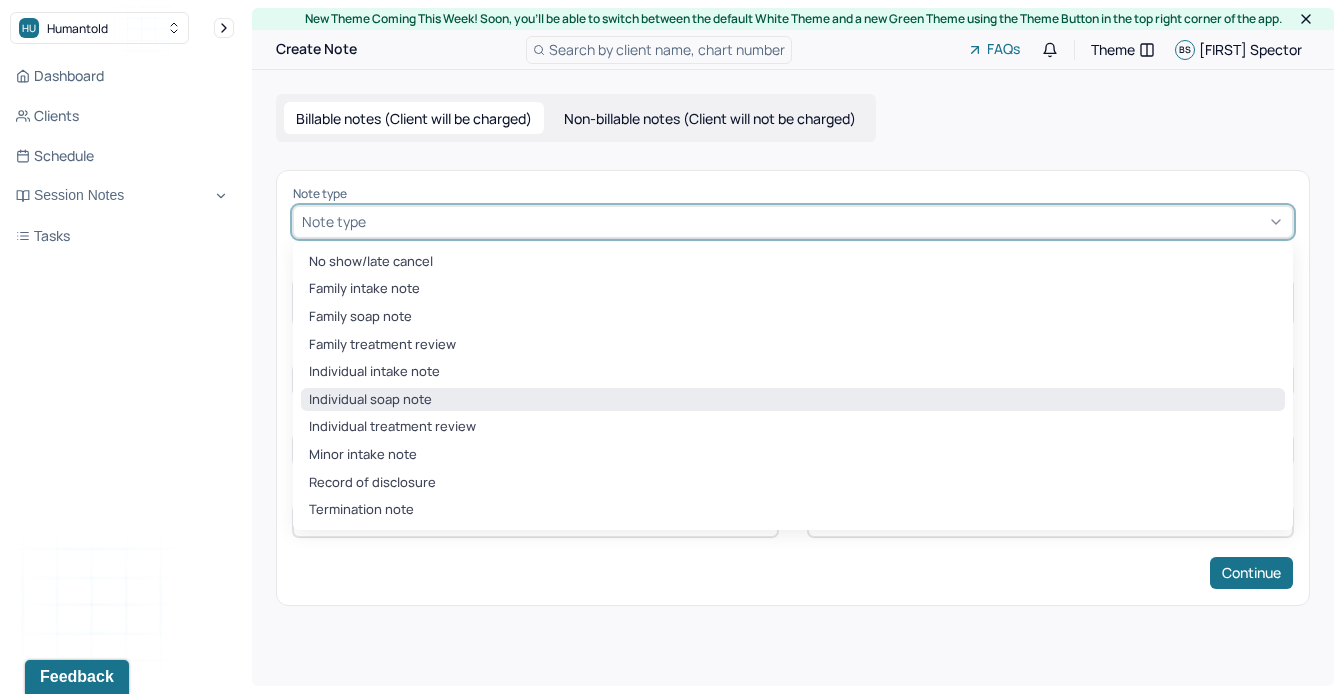 click on "Individual soap note" at bounding box center [793, 400] 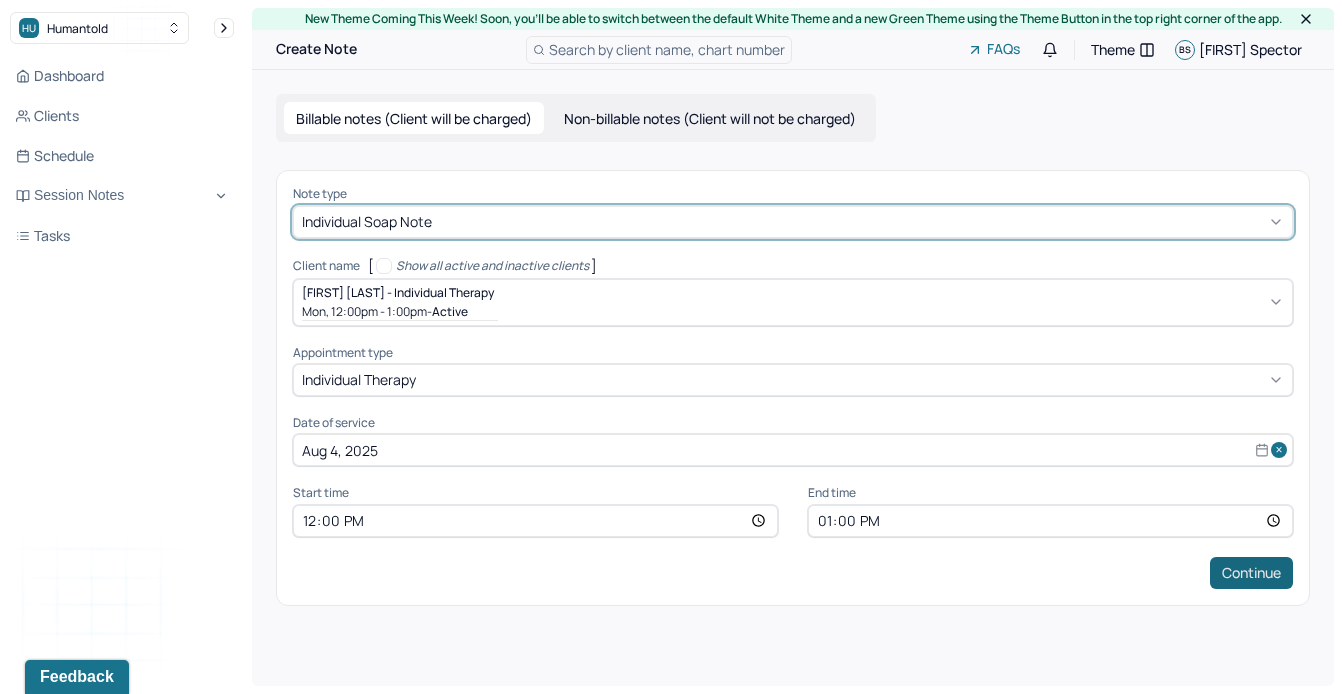 click on "Continue" at bounding box center (1251, 573) 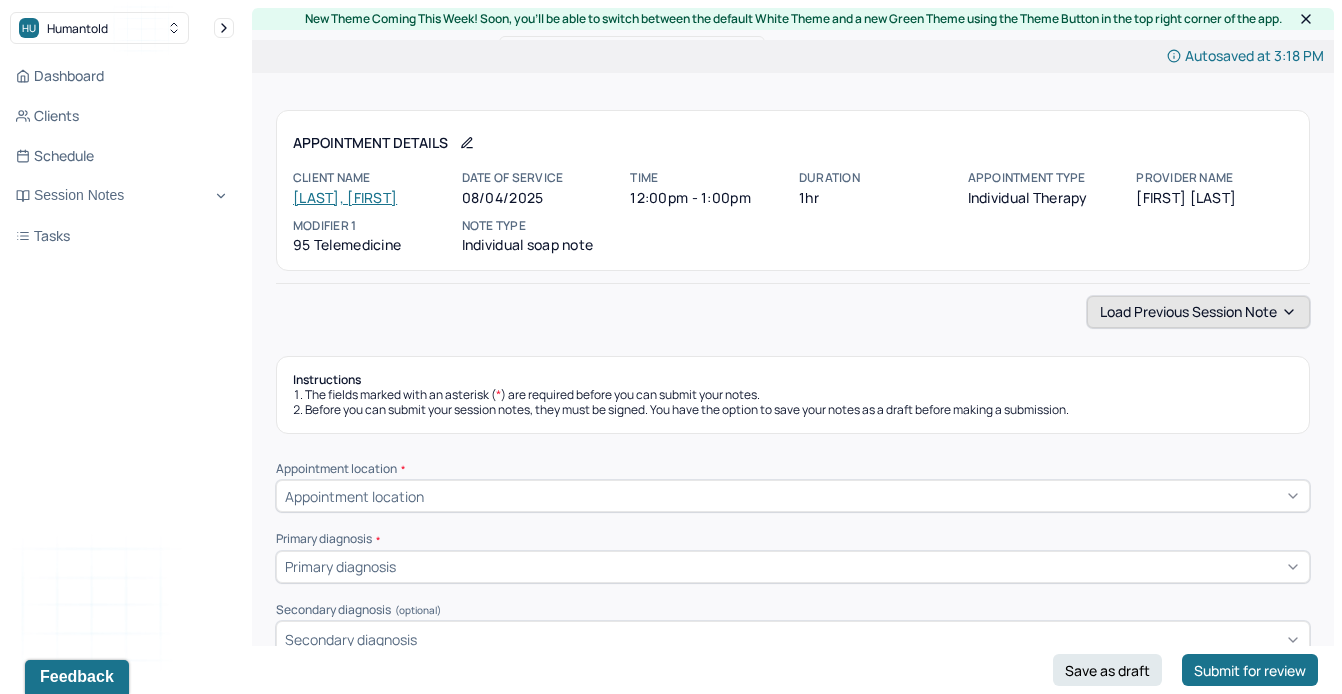 click on "Load previous session note" at bounding box center [1198, 312] 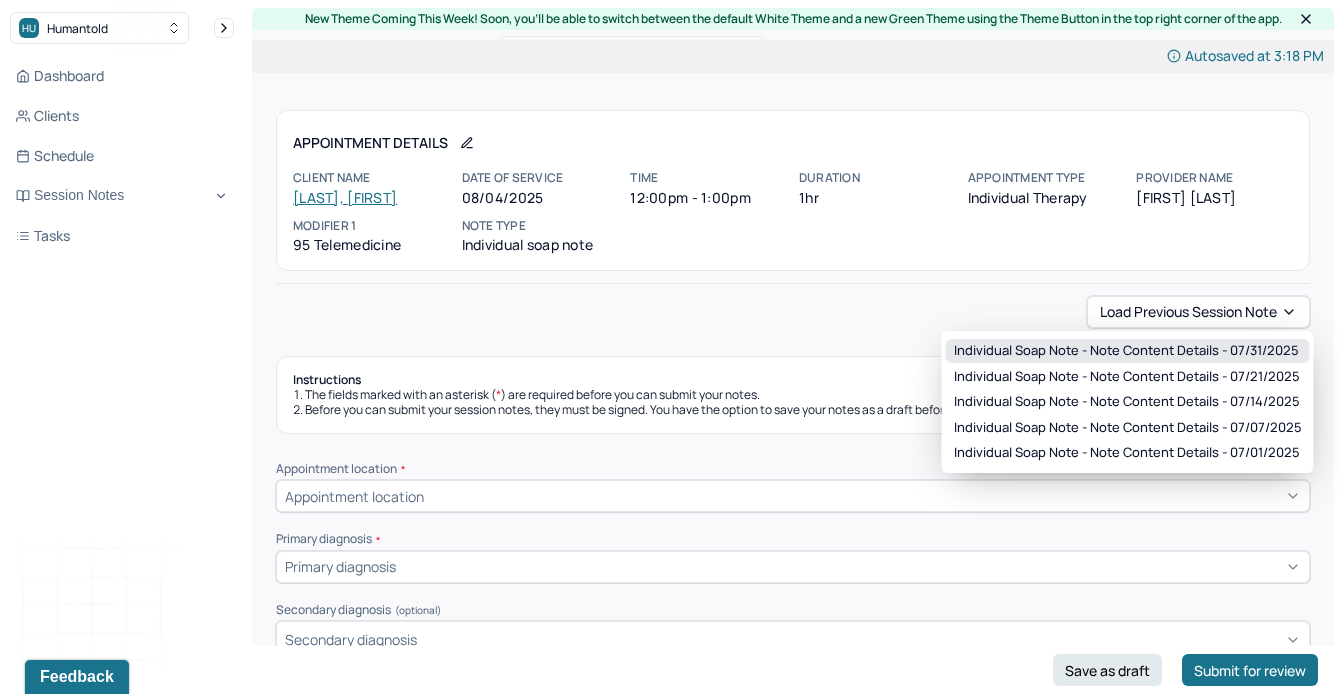 click on "Individual soap note   - Note content Details -   [DATE]" at bounding box center (1126, 351) 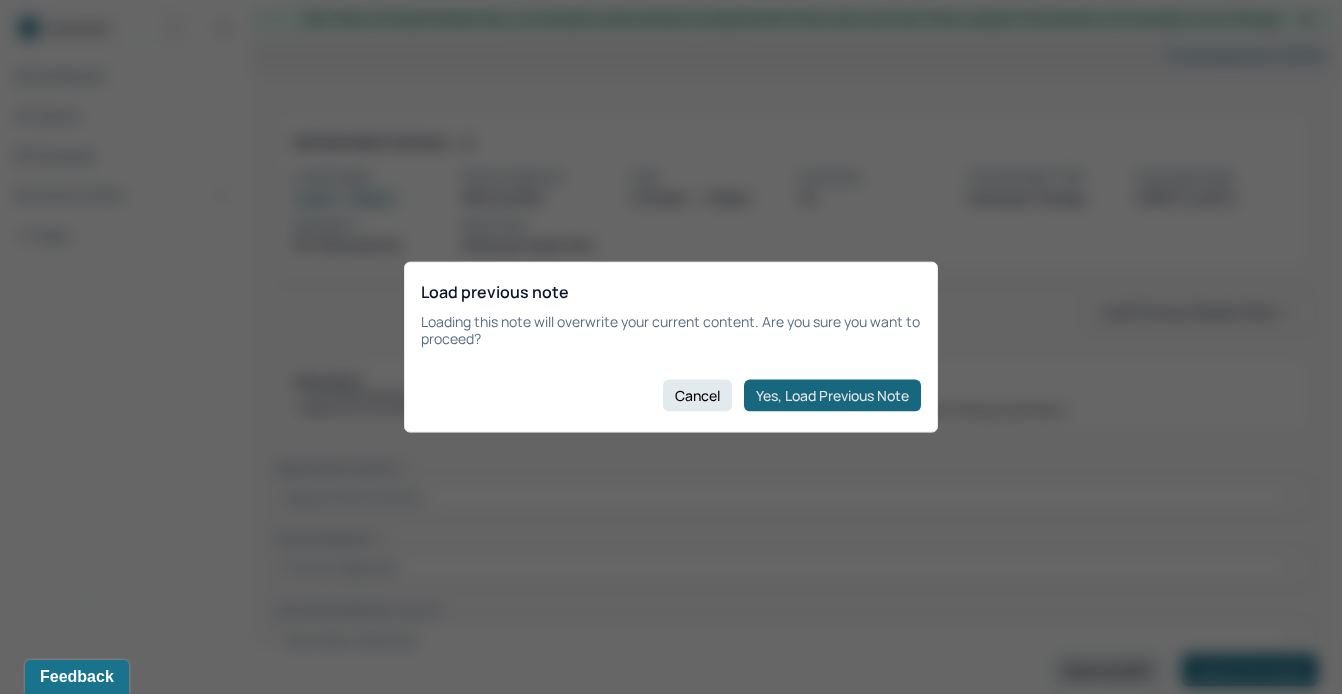 click on "Yes, Load Previous Note" at bounding box center [832, 395] 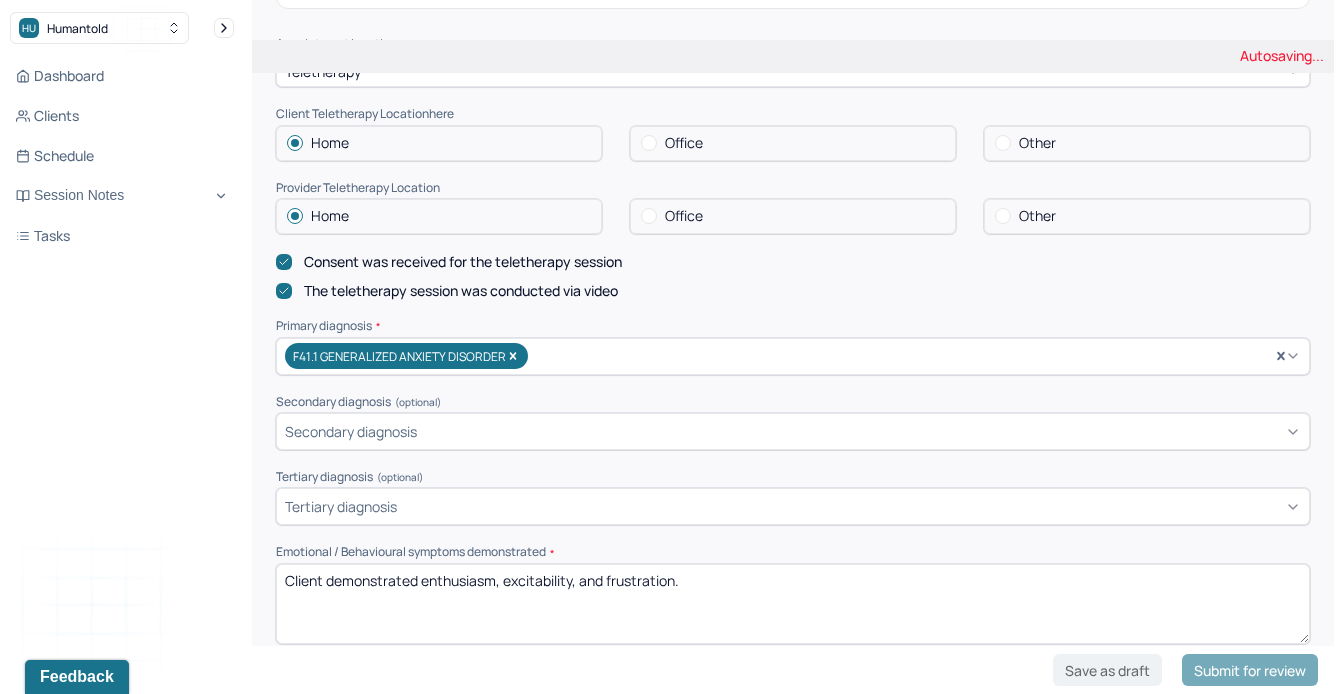 scroll, scrollTop: 446, scrollLeft: 0, axis: vertical 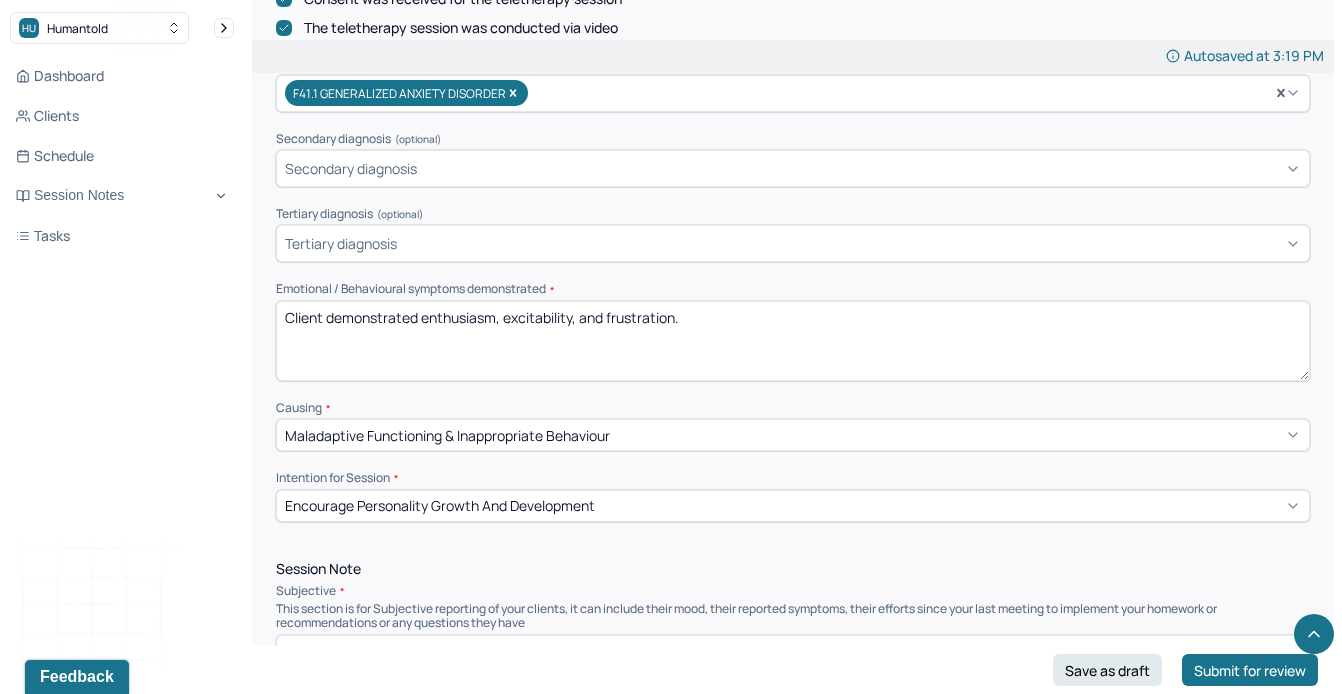 drag, startPoint x: 694, startPoint y: 310, endPoint x: 421, endPoint y: 308, distance: 273.00732 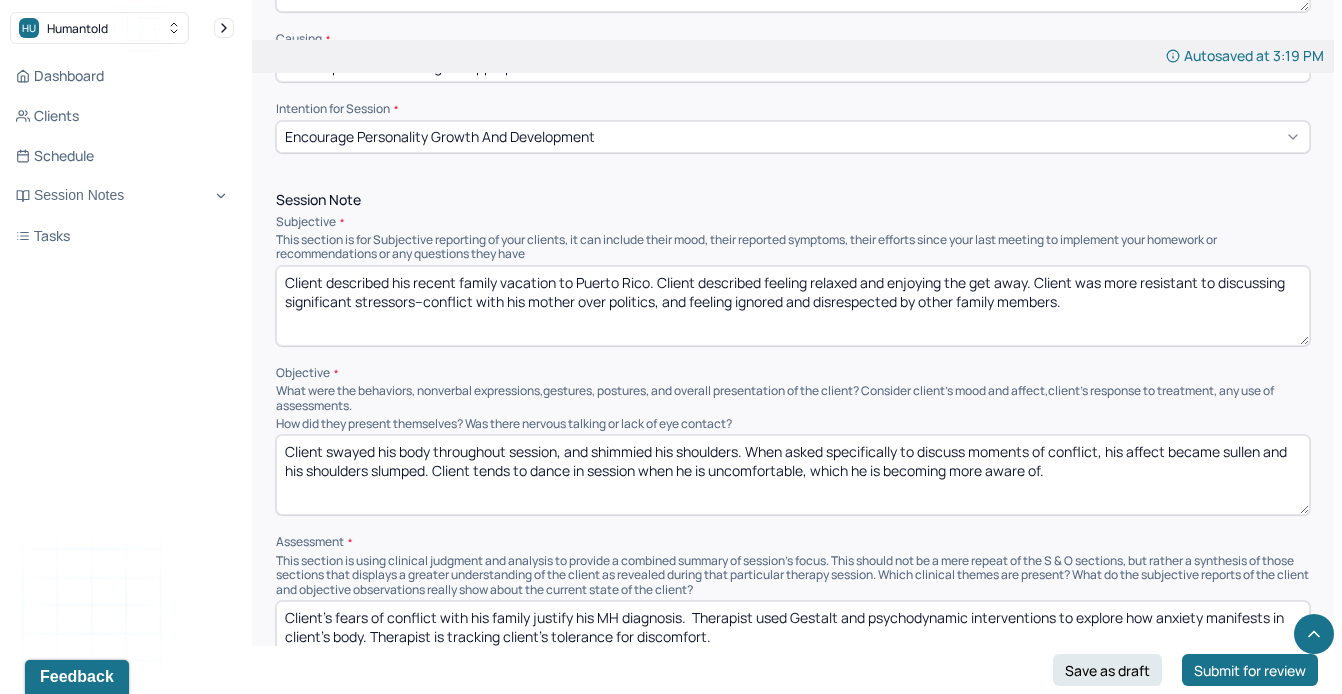 scroll, scrollTop: 1058, scrollLeft: 0, axis: vertical 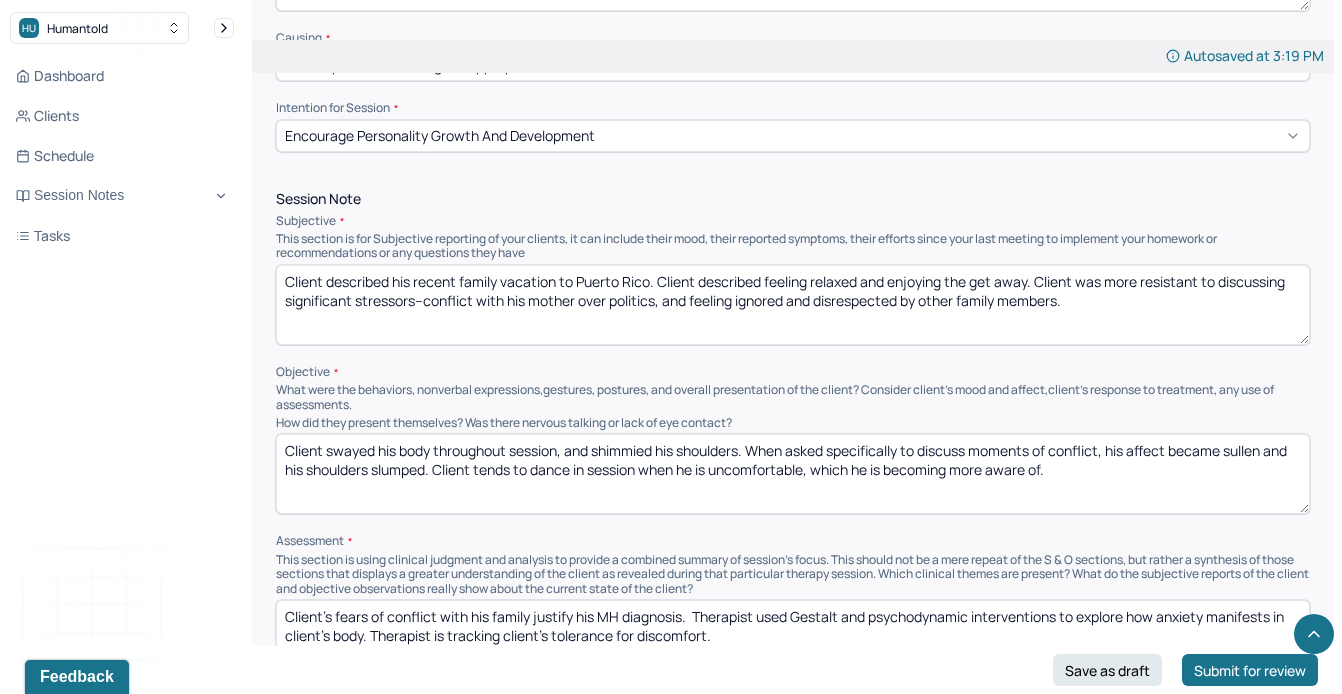 type on "Client demonstrated anxiety, self-doubt, and increased capacity for tolerating negative emotions." 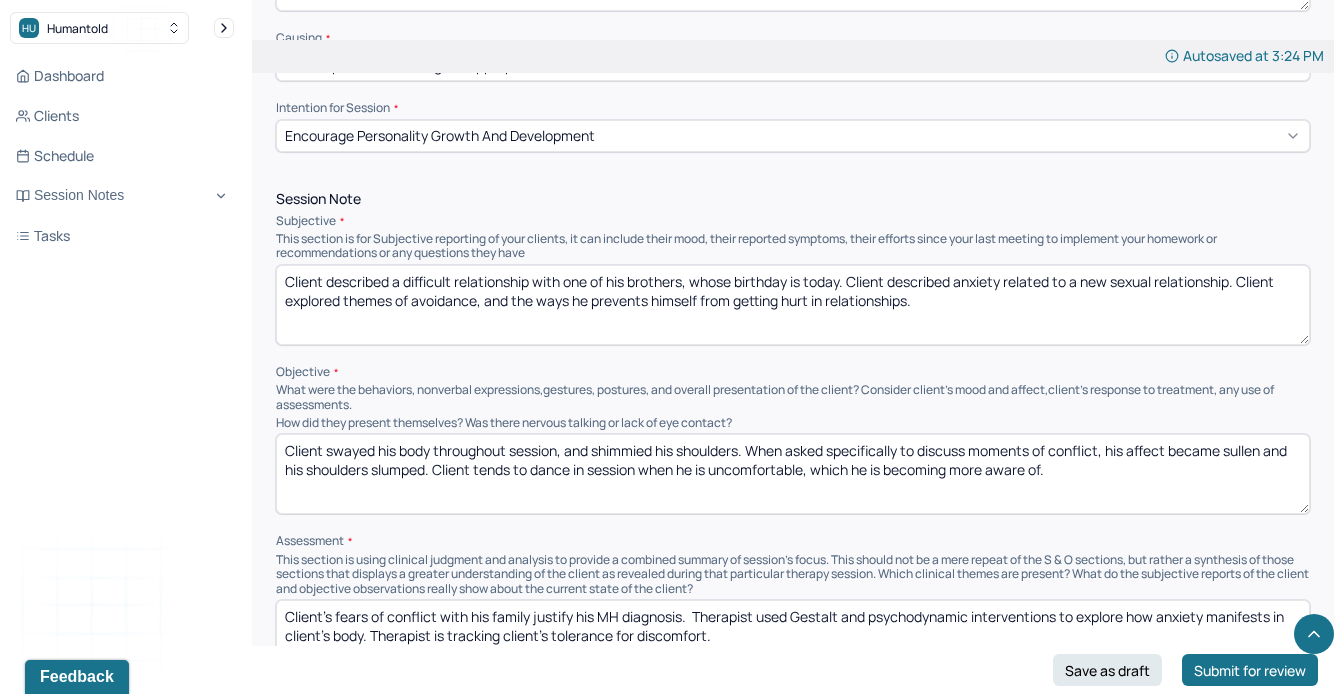 click on "Client described a difficult relationship with one of his brothers, whose birthday is today. Client described anxiety related to a new sexual relationship. Client explored themes of avoidance, and the ways he prevents himself from getting hurt in relationships" at bounding box center [793, 305] 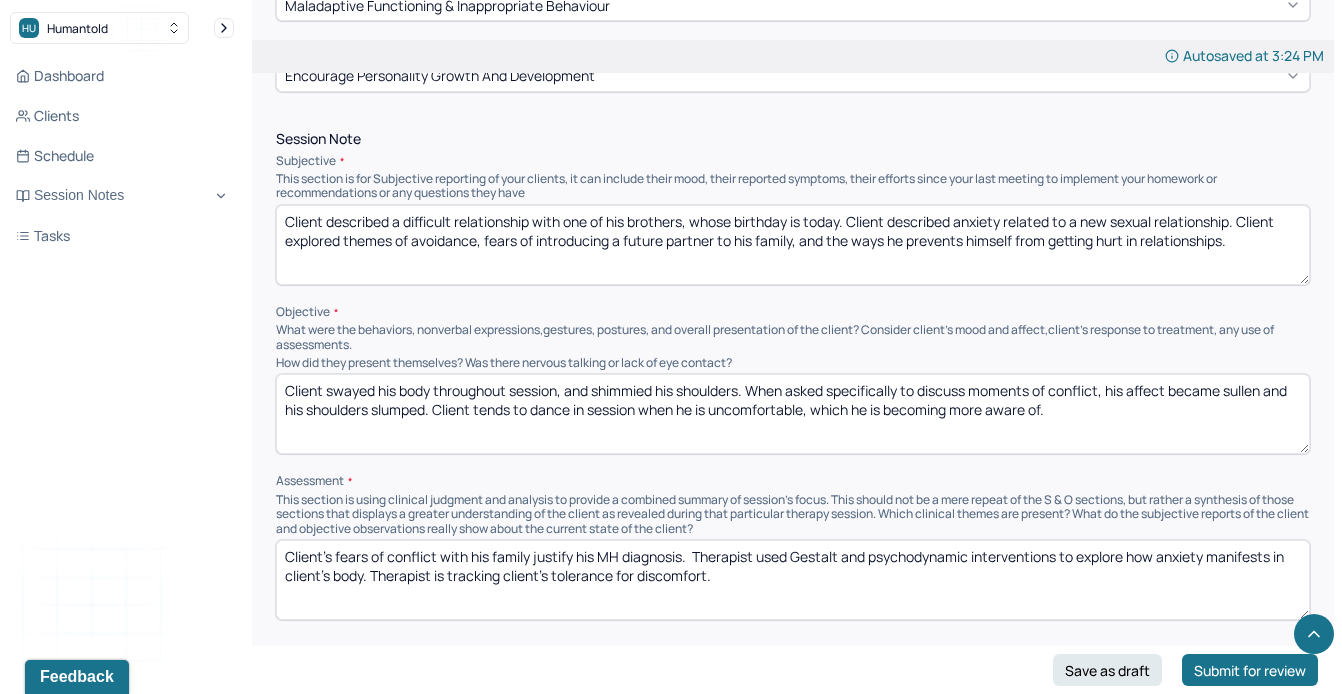 scroll, scrollTop: 1126, scrollLeft: 0, axis: vertical 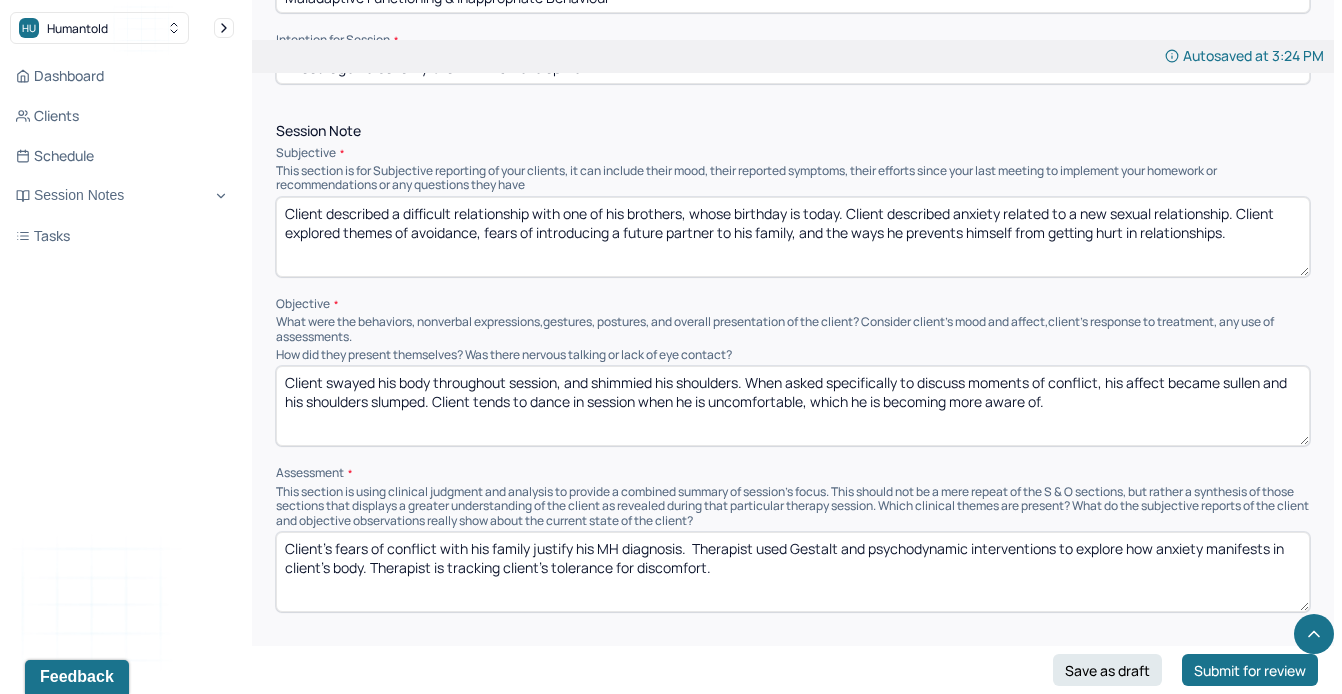 type on "Client described a difficult relationship with one of his brothers, whose birthday is today. Client described anxiety related to a new sexual relationship. Client explored themes of avoidance, fears of introducing a future partner to his family, and the ways he prevents himself from getting hurt in relationships." 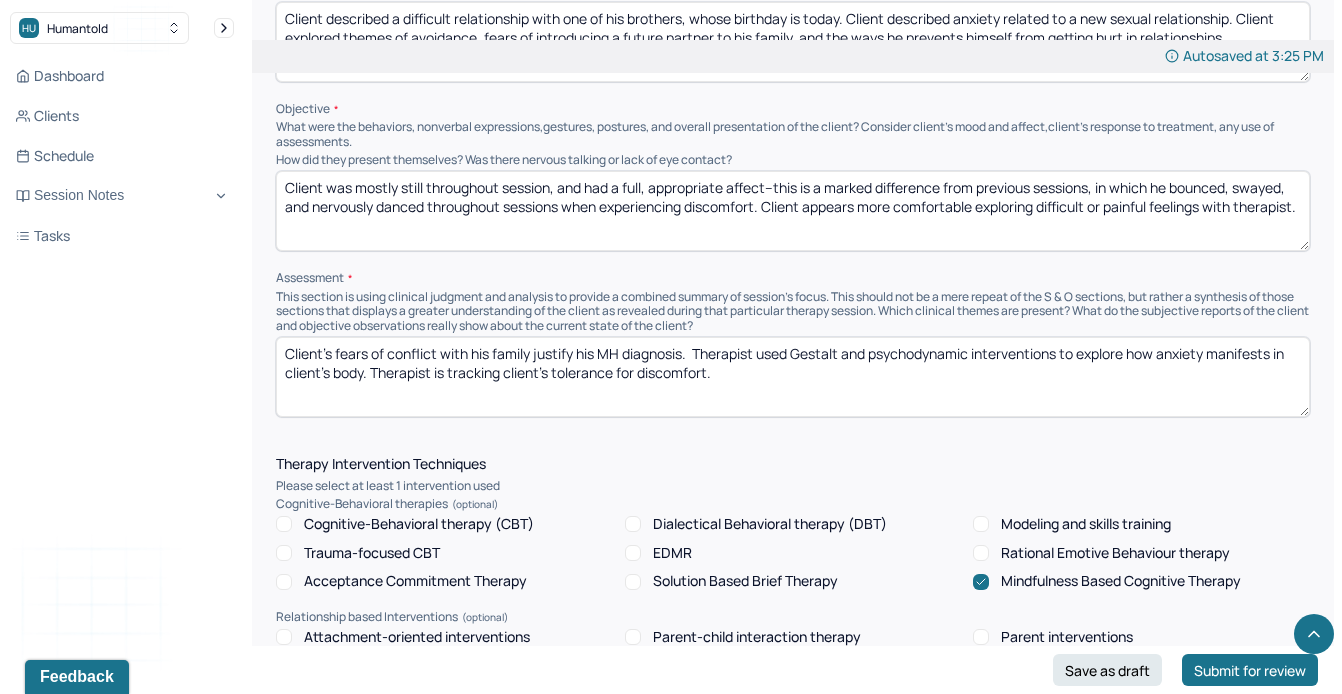 scroll, scrollTop: 1336, scrollLeft: 0, axis: vertical 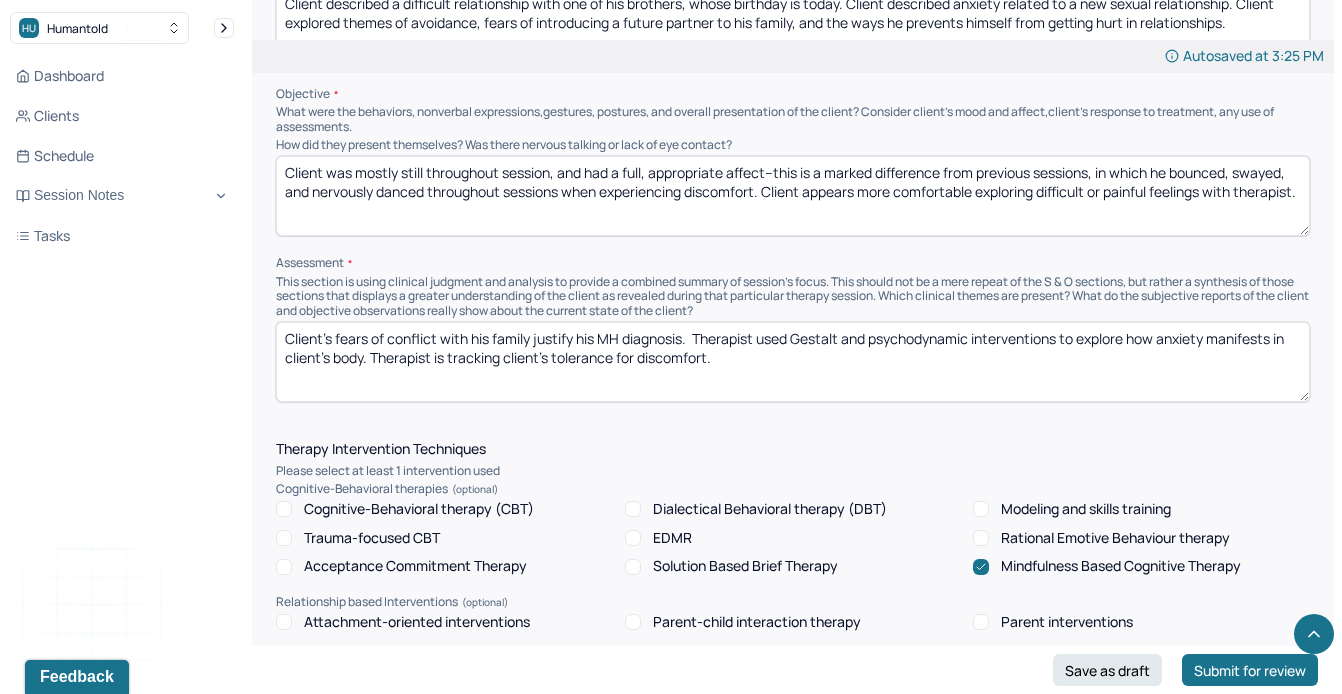 type on "Client was mostly still throughout session, and had a full, appropriate affect--this is a marked difference from previous sessions, in which he bounced, swayed, and nervously danced throughout sessions when experiencing discomfort. Client appears more comfortable exploring difficult or painful feelings with therapist." 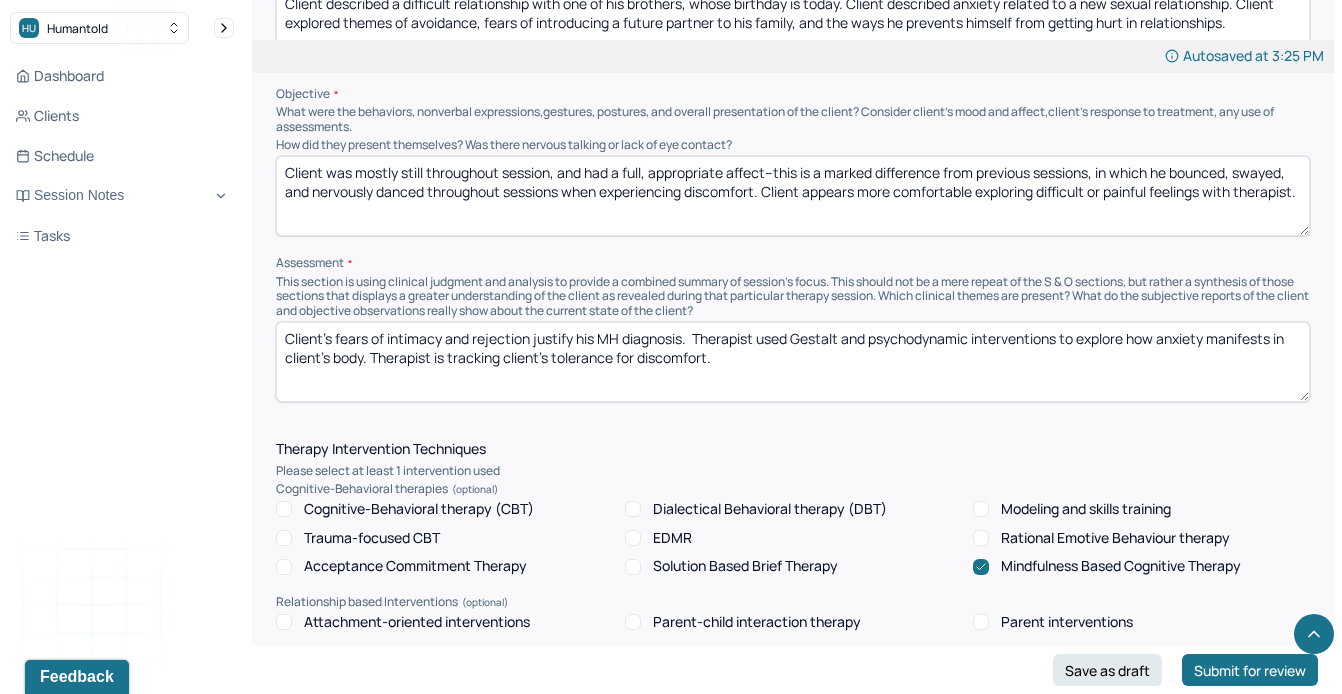 drag, startPoint x: 757, startPoint y: 367, endPoint x: 1058, endPoint y: 347, distance: 301.66373 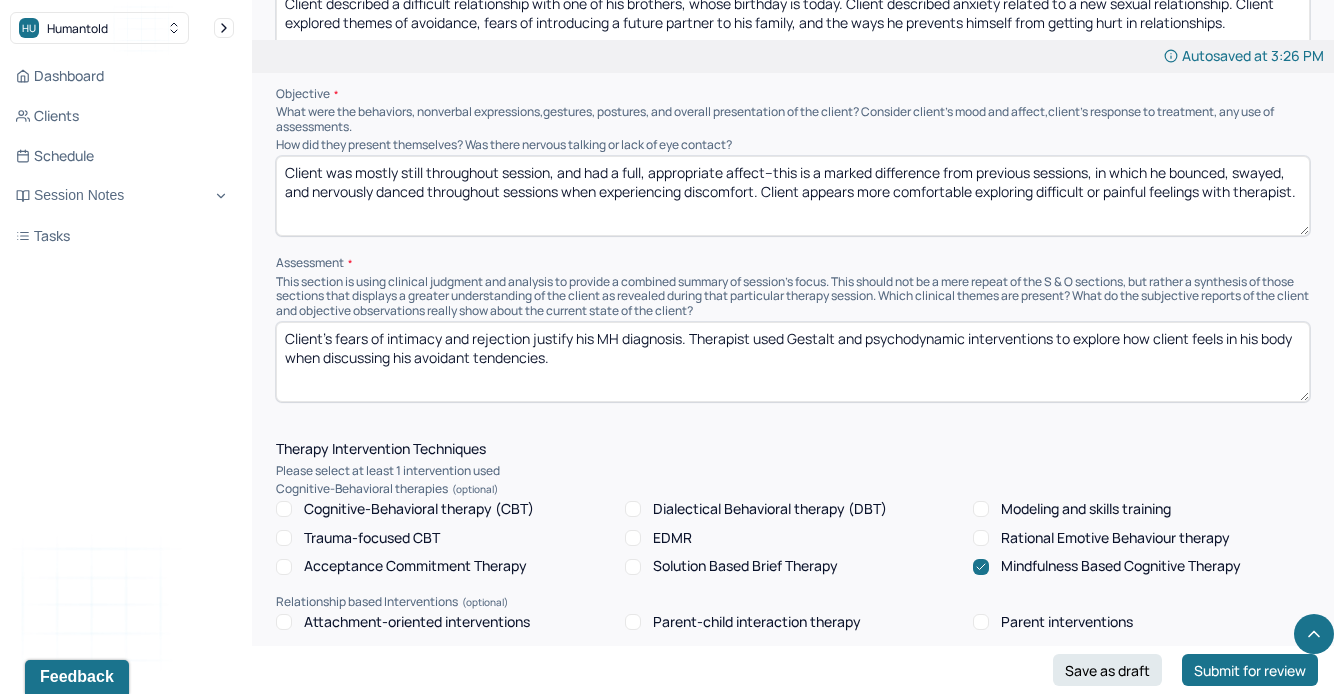 click on "Client's fears of intimacy and rejection justify his MH diagnosis. Therapist used Gestalt and psychodynamic interventions to explore how client feels in his body when discussing his avoidant tendencies." at bounding box center (793, 362) 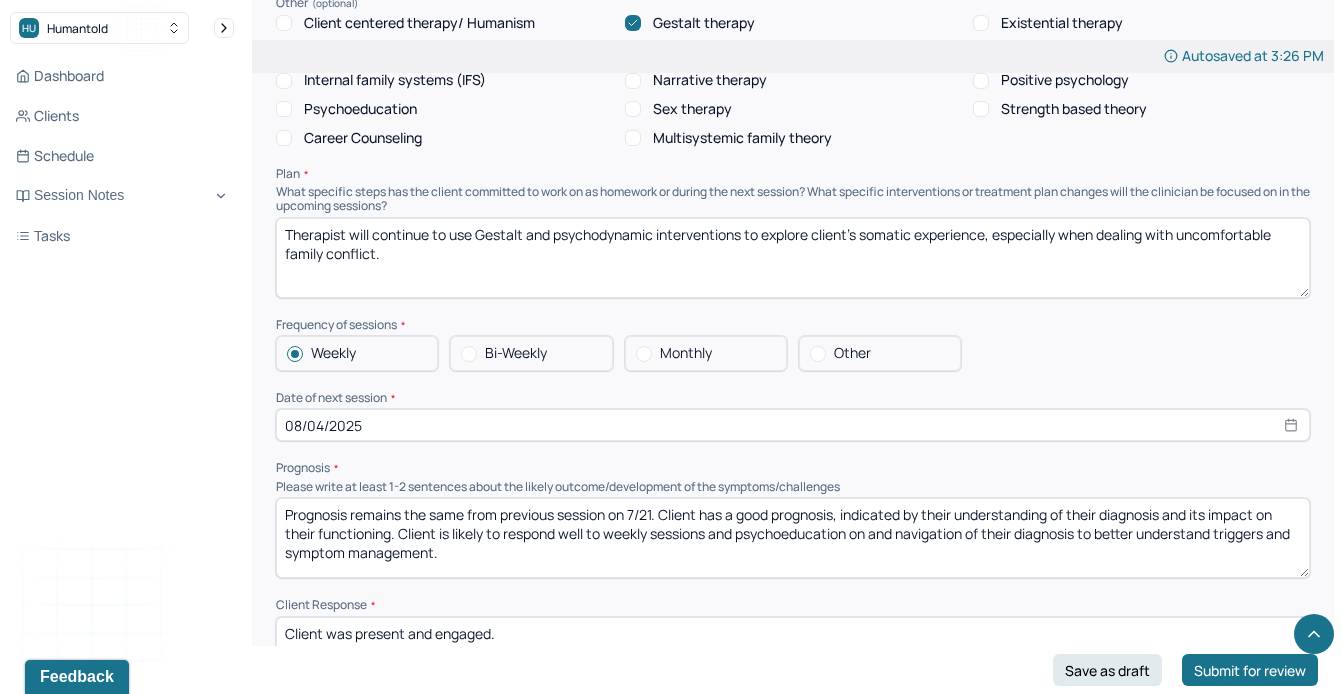 scroll, scrollTop: 2009, scrollLeft: 0, axis: vertical 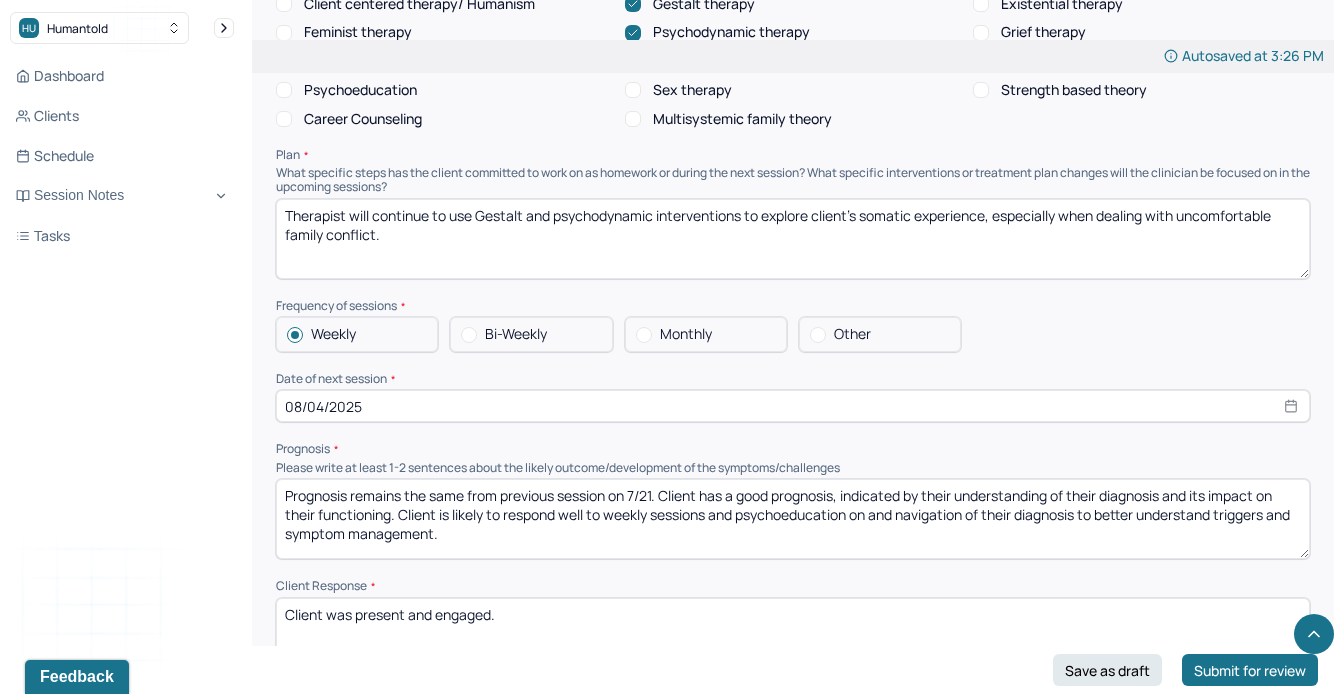 type on "Client's fears of intimacy and rejection justify his MH diagnosis.  Therapist used Gestalt, somatic, and psychodynamic interventions to explore how client feels in his body when discussing his avoidant tendencies. Therapist attempted to develop client's agency by developing awareness of when client CHOOSES to distance himself, and when he subconsciously pushes away from others." 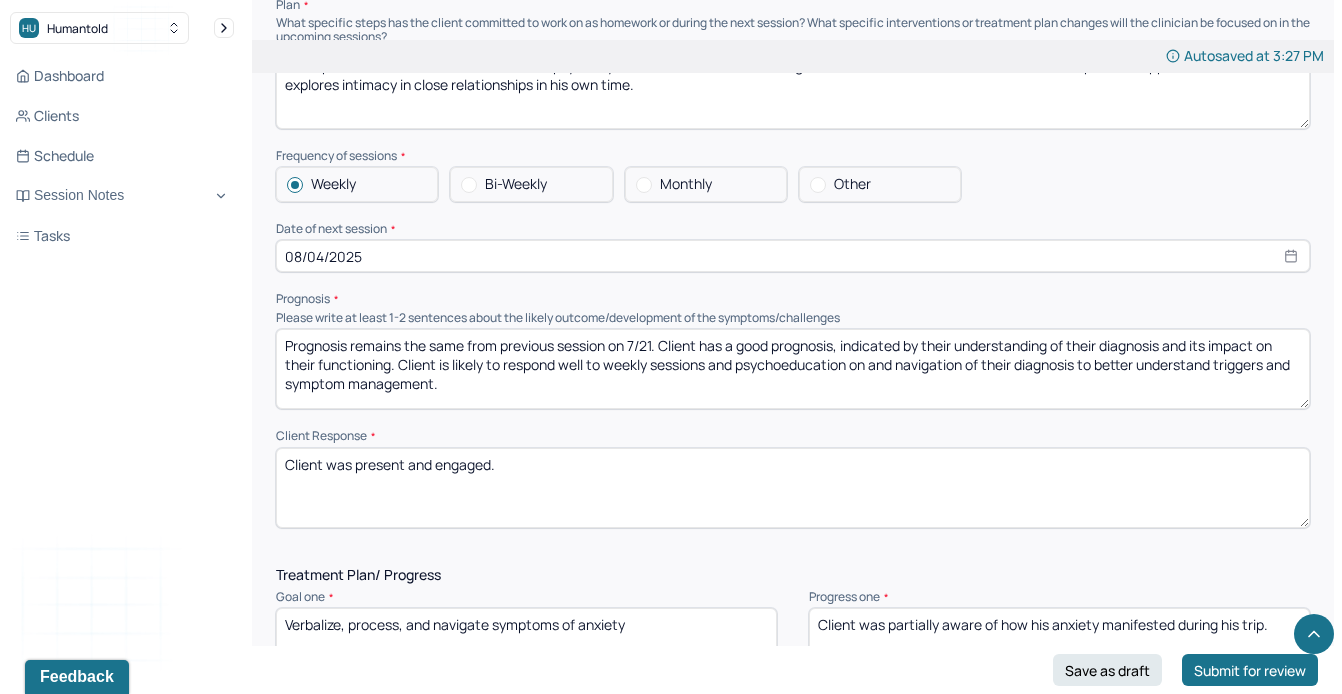 scroll, scrollTop: 2205, scrollLeft: 0, axis: vertical 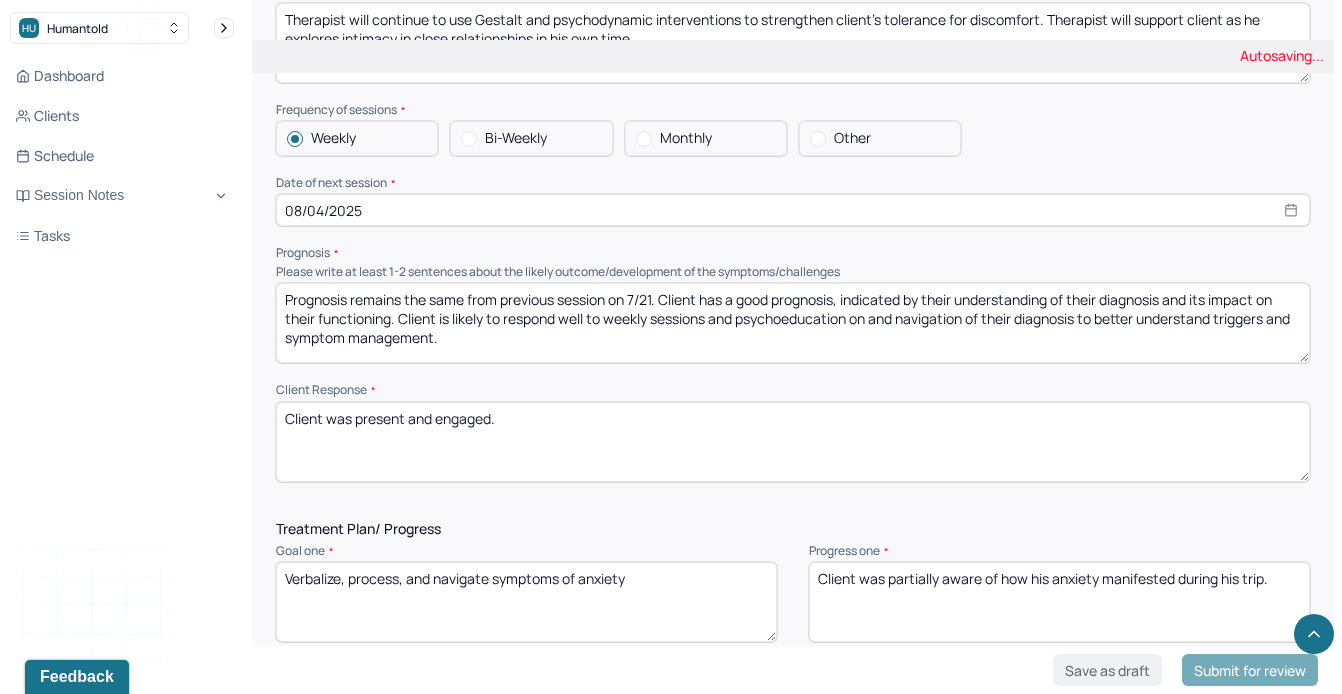 type on "Therapist will continue to use Gestalt and psychodynamic interventions to strengthen client's tolerance for discomfort. Therapist will support client as he explores intimacy in close relationships in his own time." 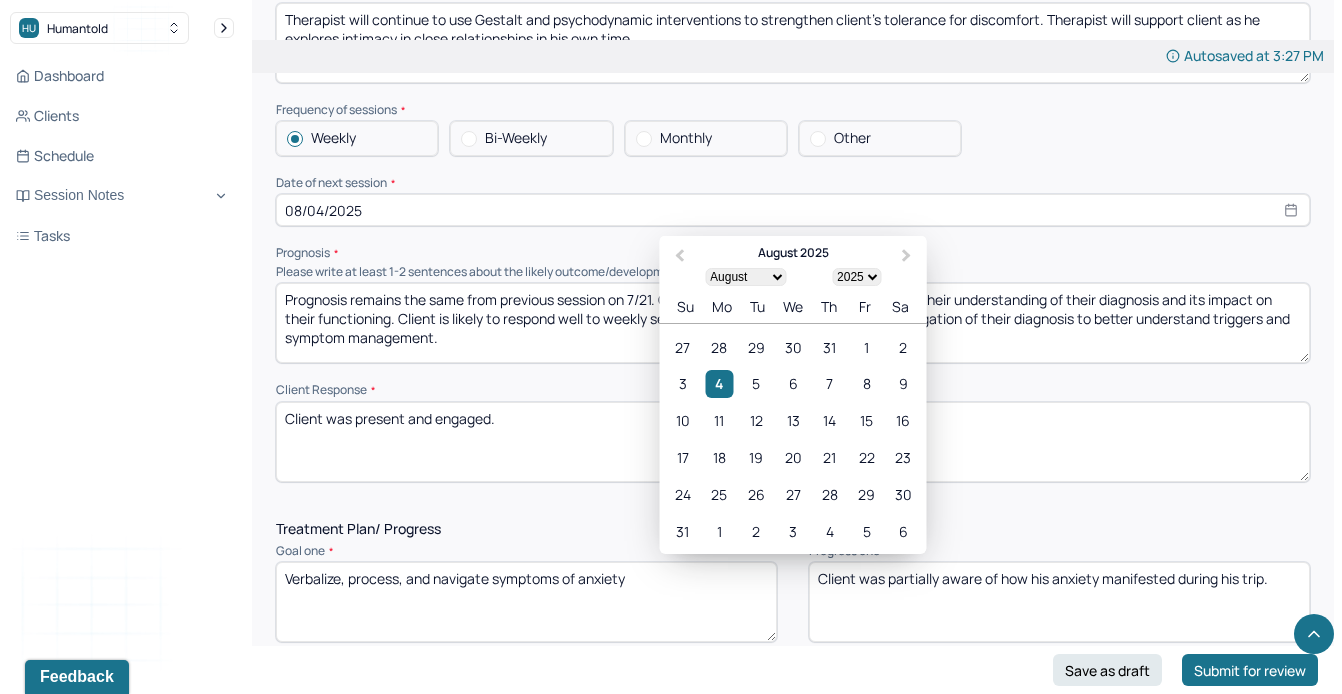 click on "08/04/2025" at bounding box center [793, 210] 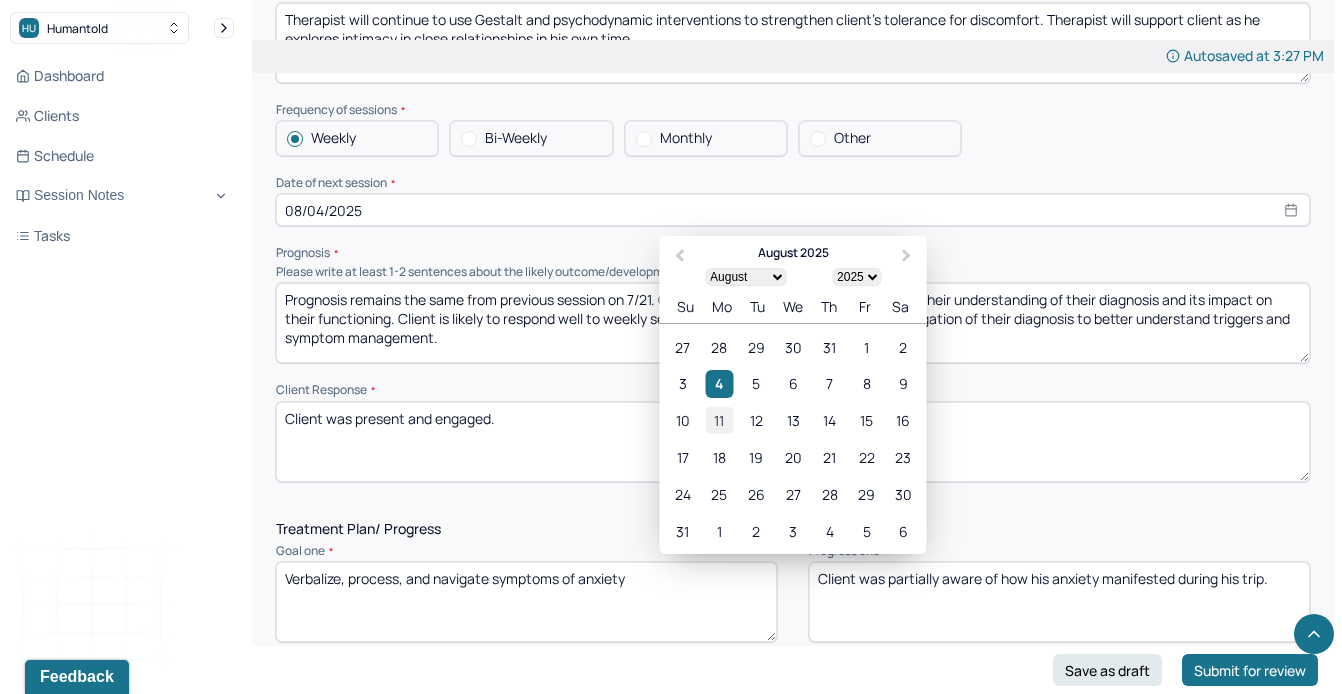 click on "11" at bounding box center (719, 421) 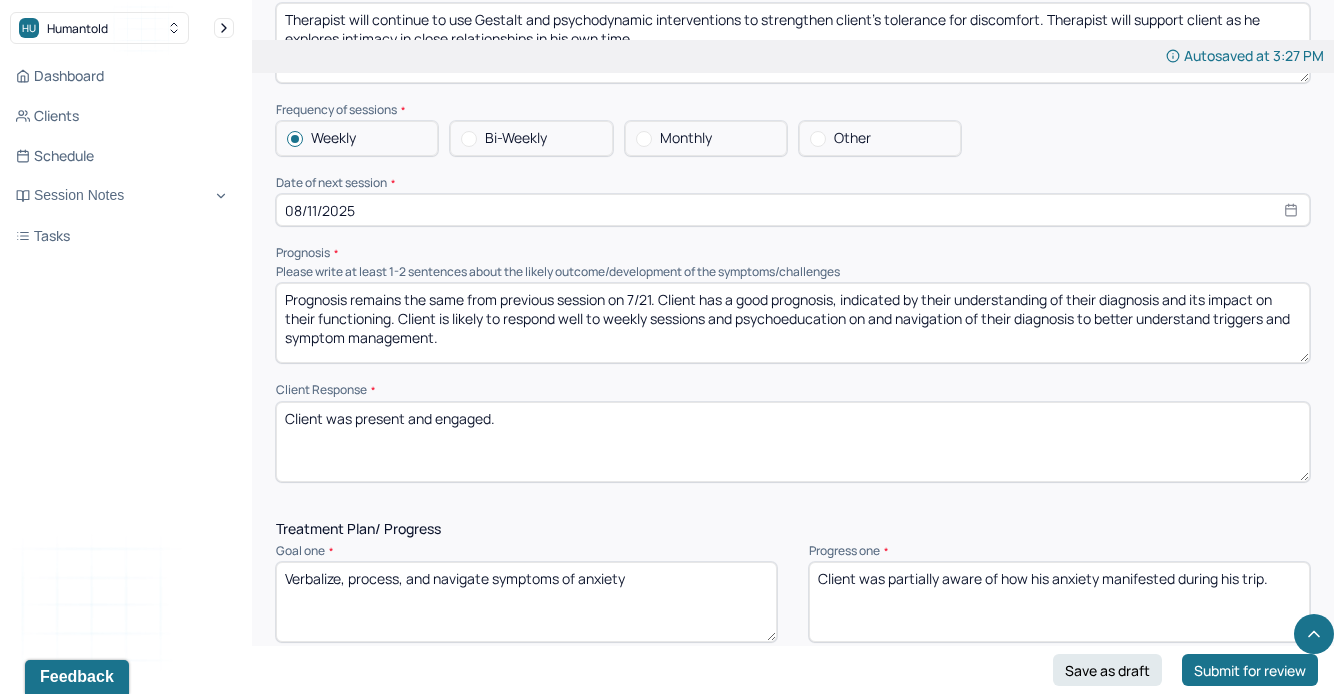 click on "Prognosis remains the same from previous session on 7/21. Client has a good prognosis, indicated by their understanding of their diagnosis and its impact on their functioning. Client is likely to respond well to weekly sessions and psychoeducation on and navigation of their diagnosis to better understand triggers and symptom management." at bounding box center [793, 323] 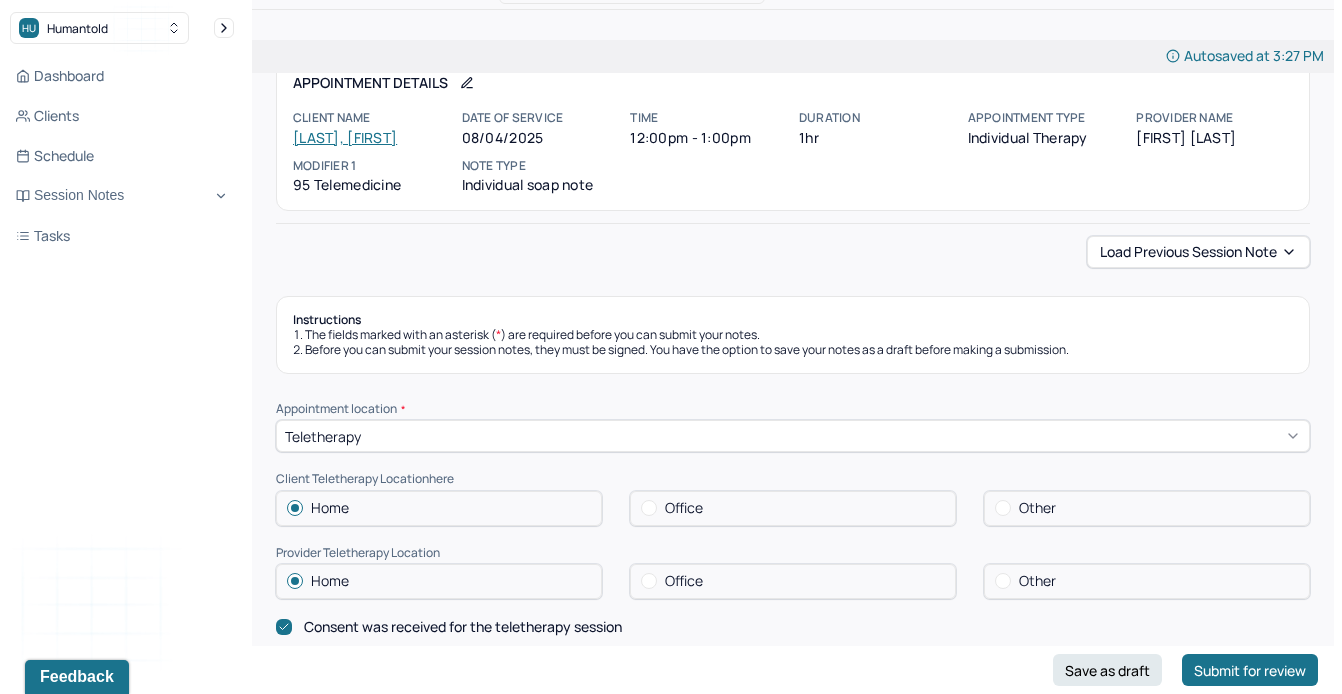 scroll, scrollTop: 0, scrollLeft: 0, axis: both 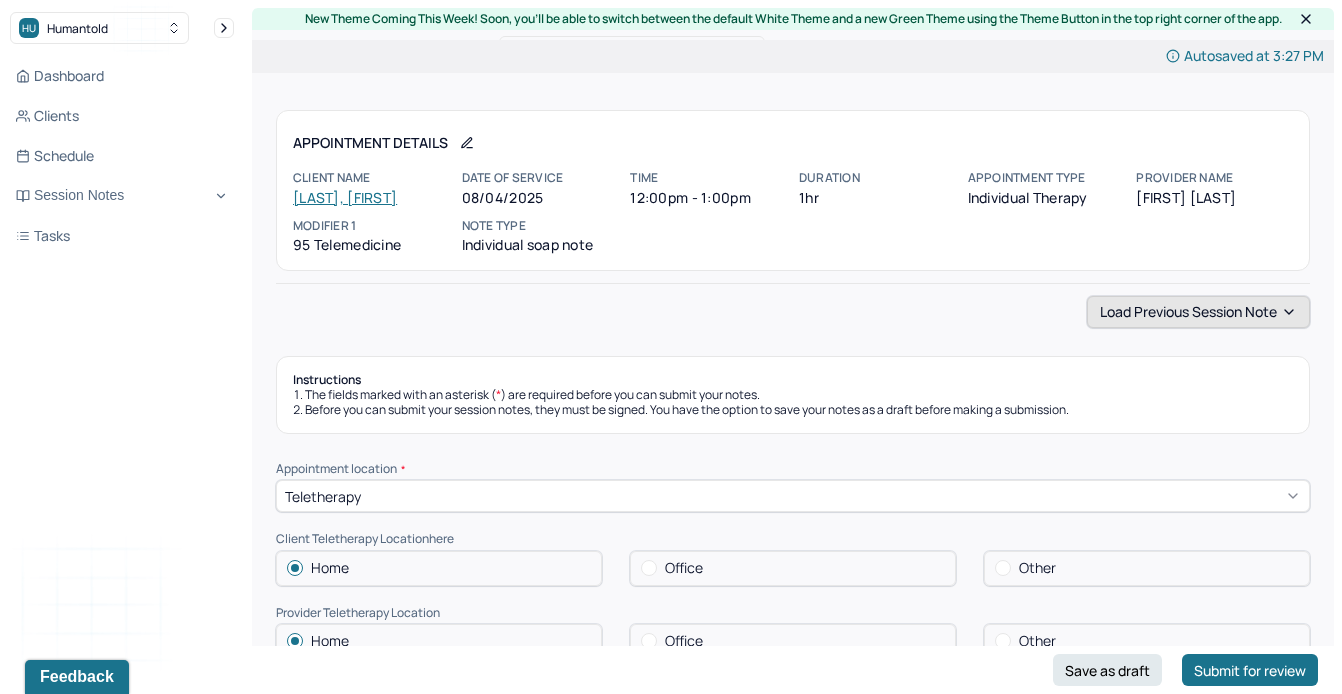 click on "Load previous session note" at bounding box center [1198, 312] 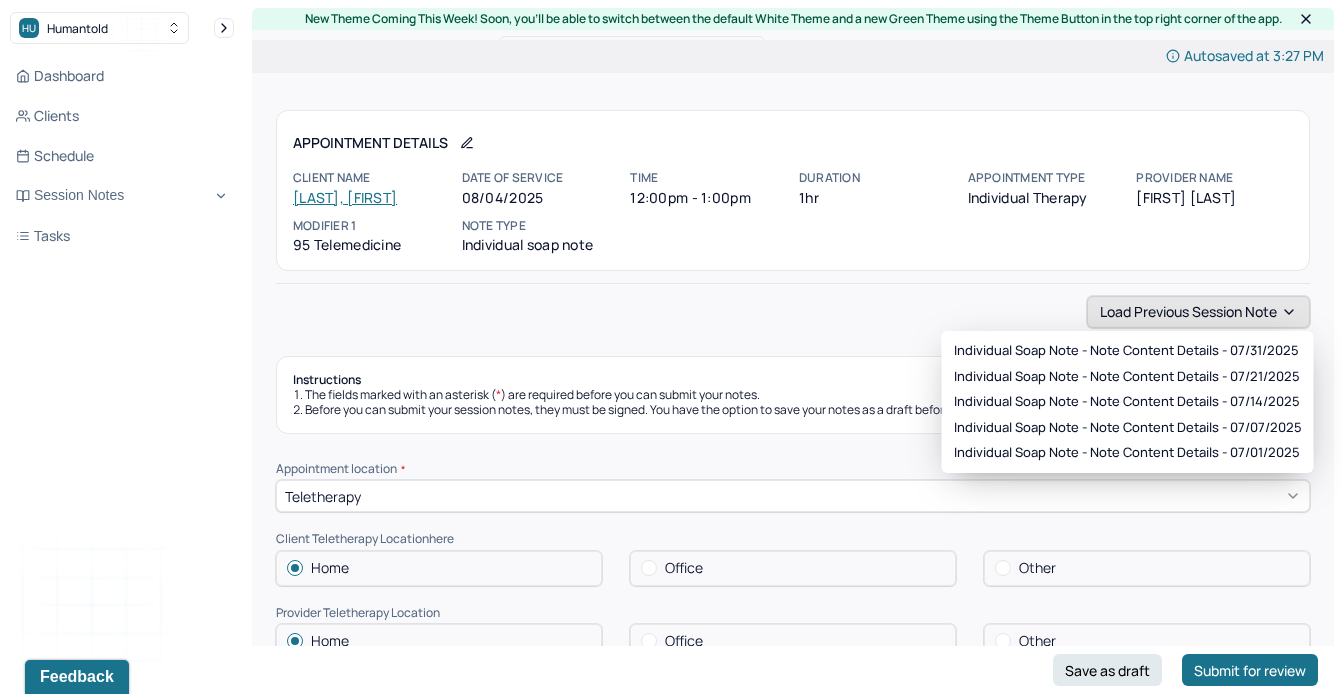 click on "Load previous session note" at bounding box center (1198, 312) 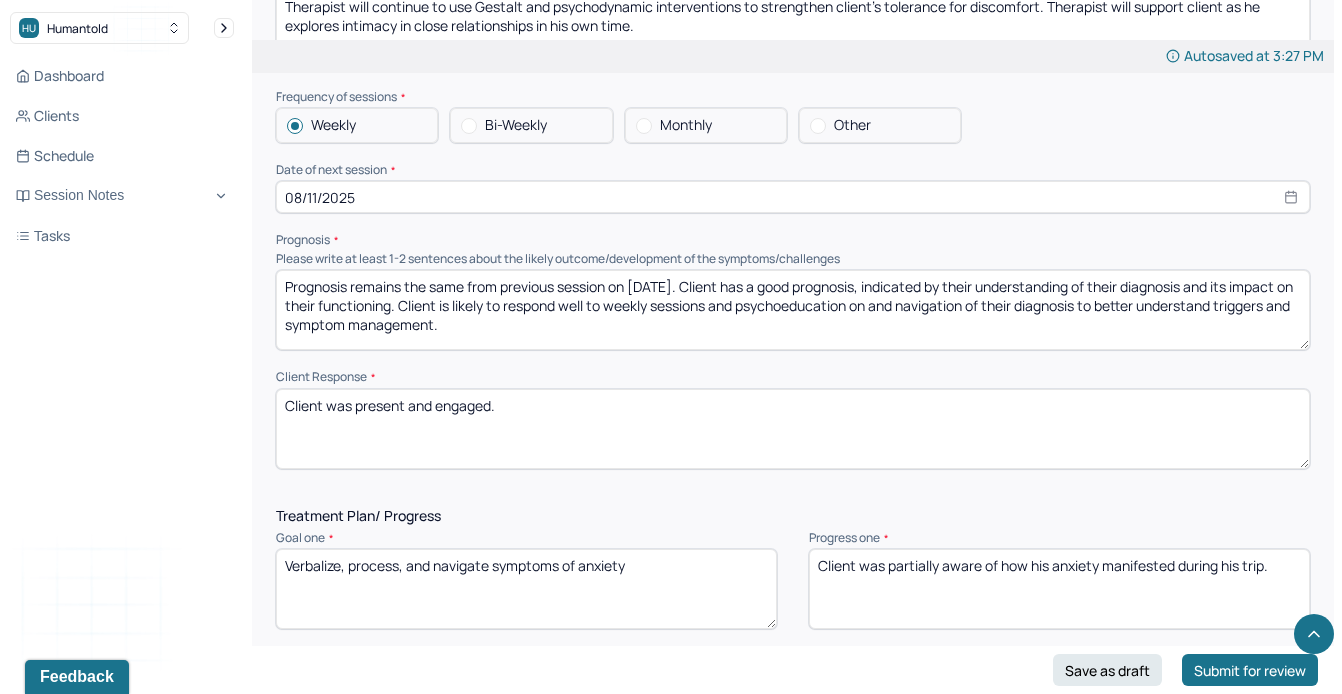 scroll, scrollTop: 2220, scrollLeft: 0, axis: vertical 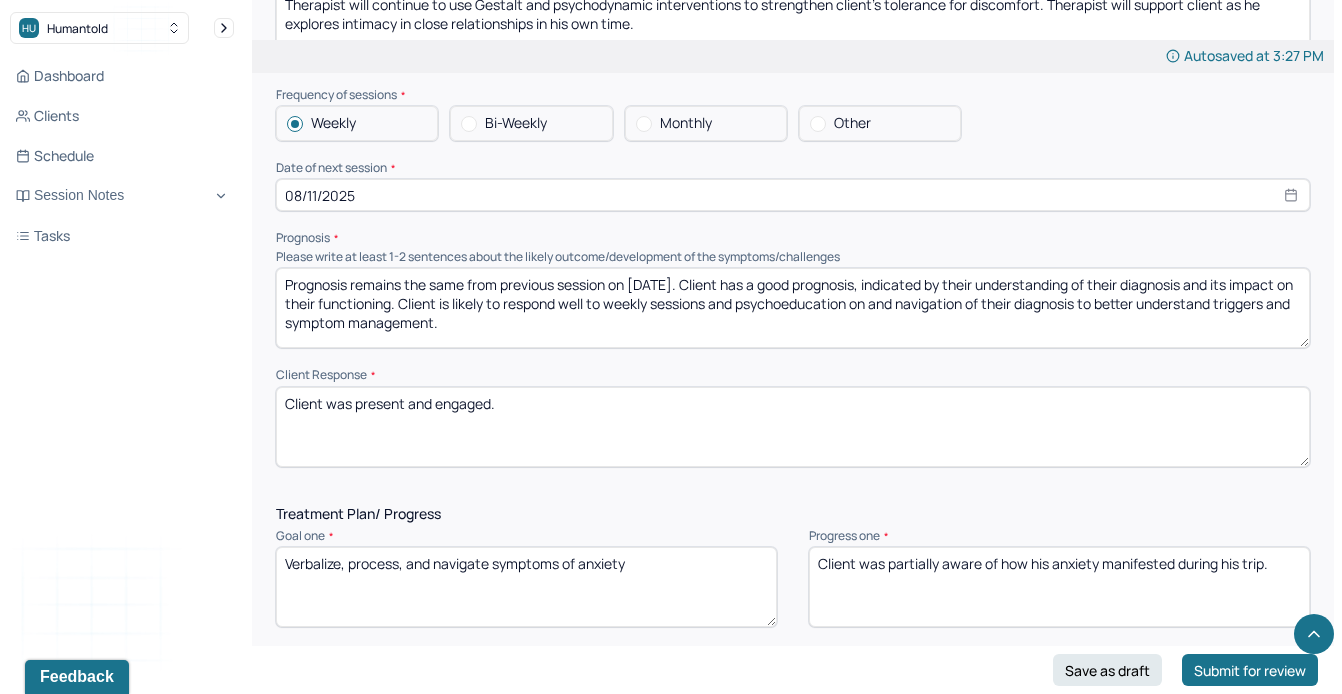 click on "Prognosis remains the same from previous session on [DATE]. Client has a good prognosis, indicated by their understanding of their diagnosis and its impact on their functioning. Client is likely to respond well to weekly sessions and psychoeducation on and navigation of their diagnosis to better understand triggers and symptom management." at bounding box center [793, 308] 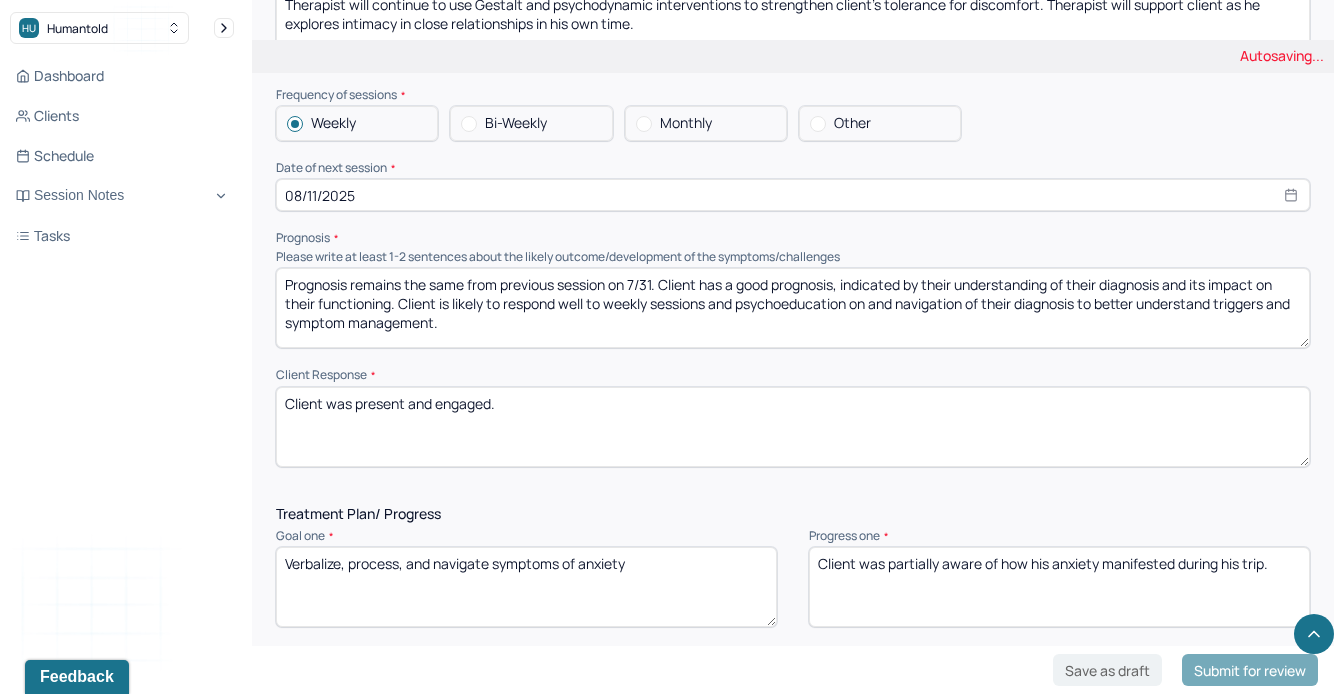 type on "Prognosis remains the same from previous session on 7/31. Client has a good prognosis, indicated by their understanding of their diagnosis and its impact on their functioning. Client is likely to respond well to weekly sessions and psychoeducation on and navigation of their diagnosis to better understand triggers and symptom management." 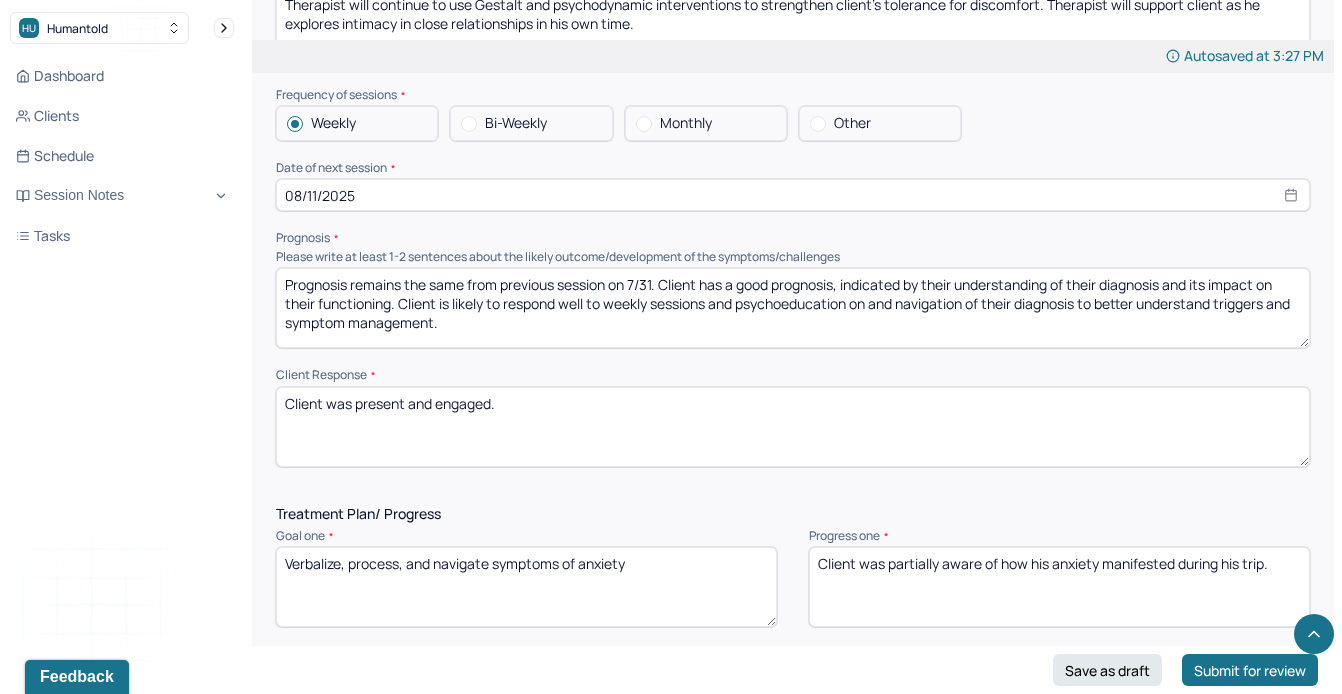drag, startPoint x: 559, startPoint y: 405, endPoint x: 278, endPoint y: 384, distance: 281.7836 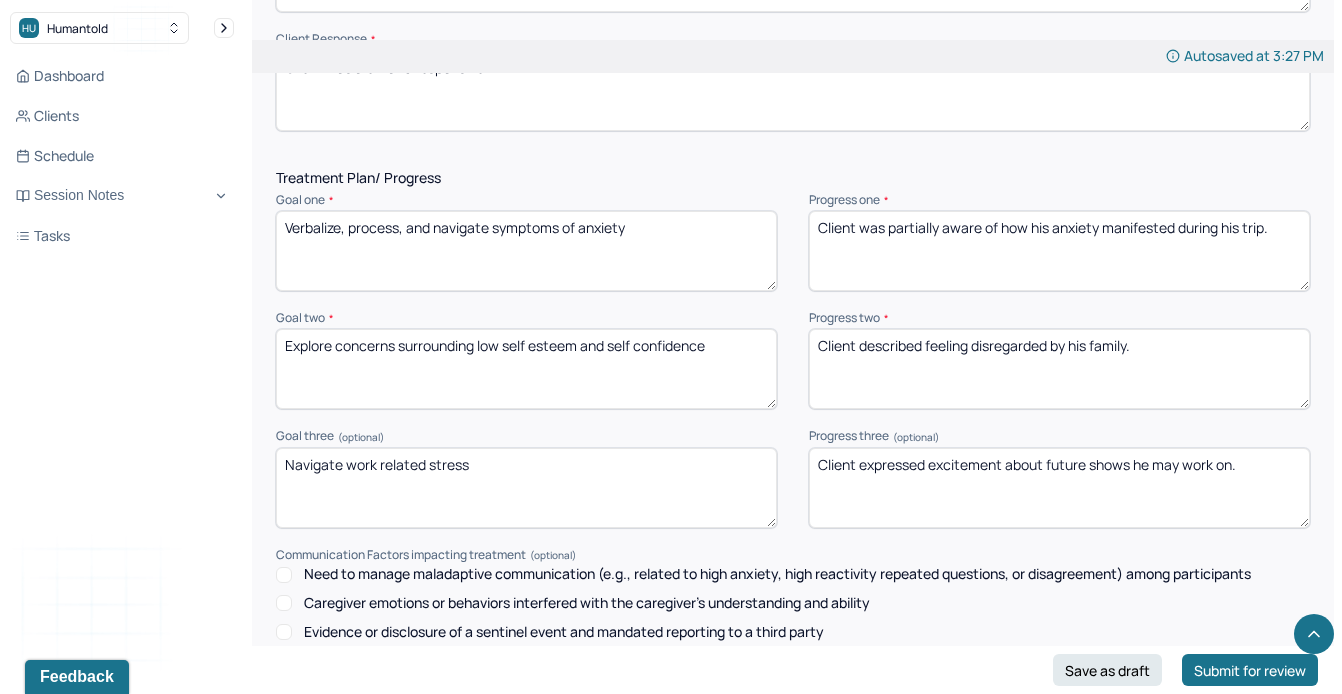 scroll, scrollTop: 2596, scrollLeft: 0, axis: vertical 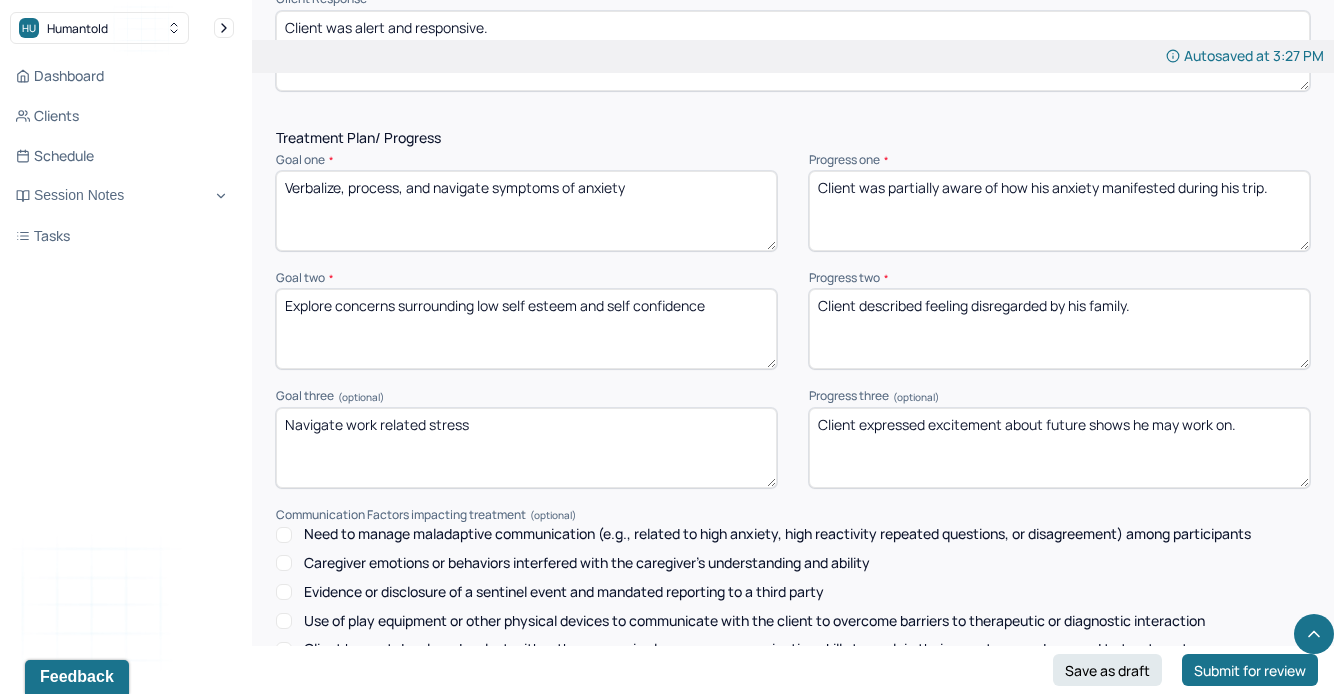 type on "Client was alert and responsive." 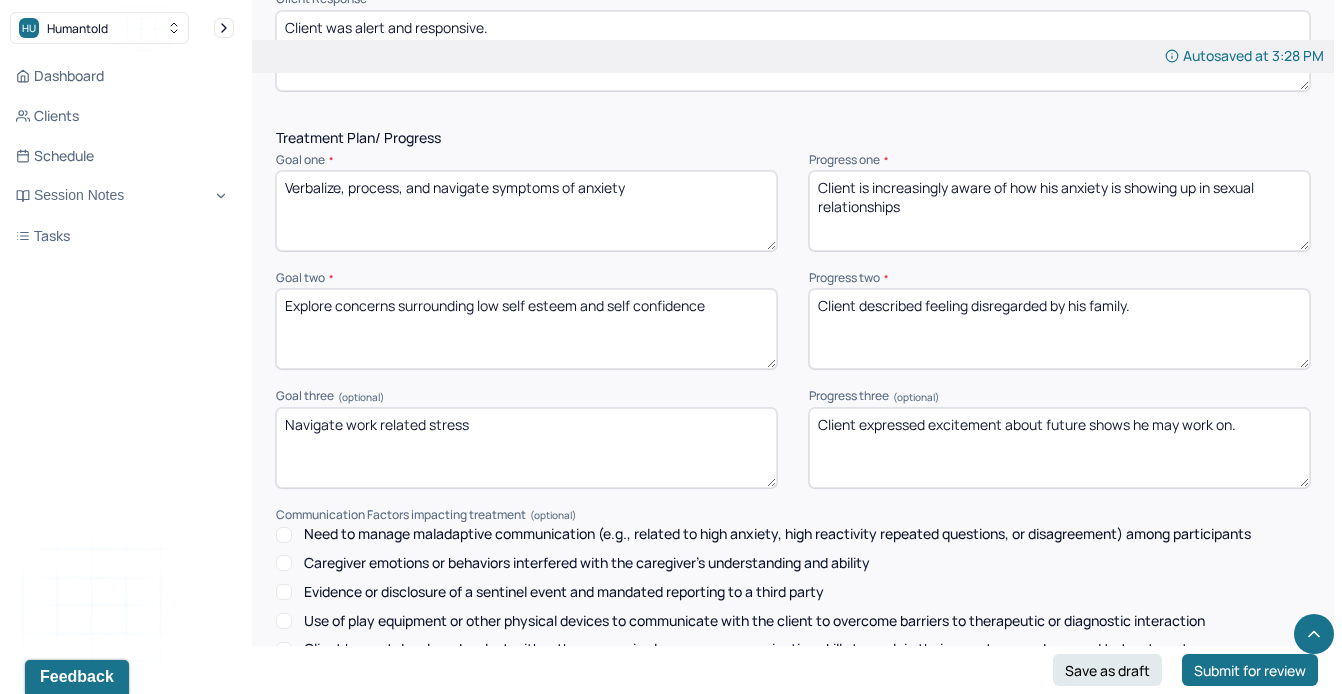 type on "Client is increasingly aware of how his anxiety is showing up in sexual relationships" 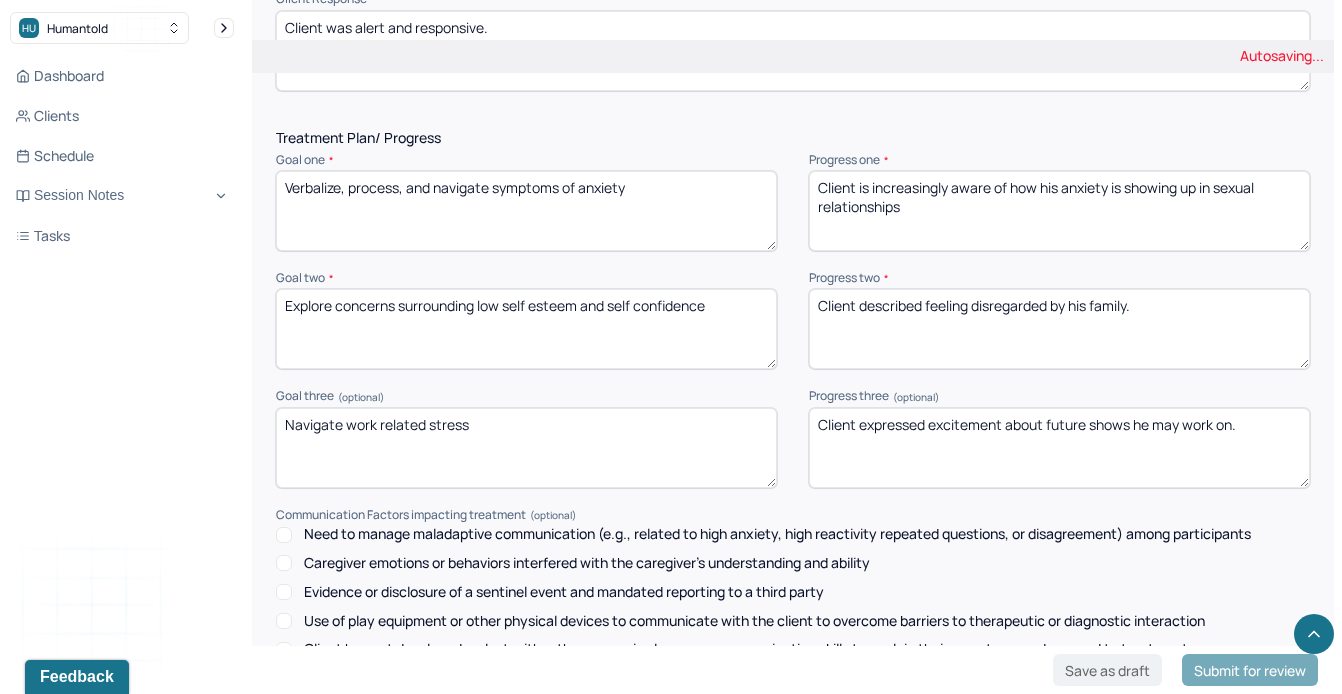 click on "Client described feeling disregarded by his family." at bounding box center (1059, 329) 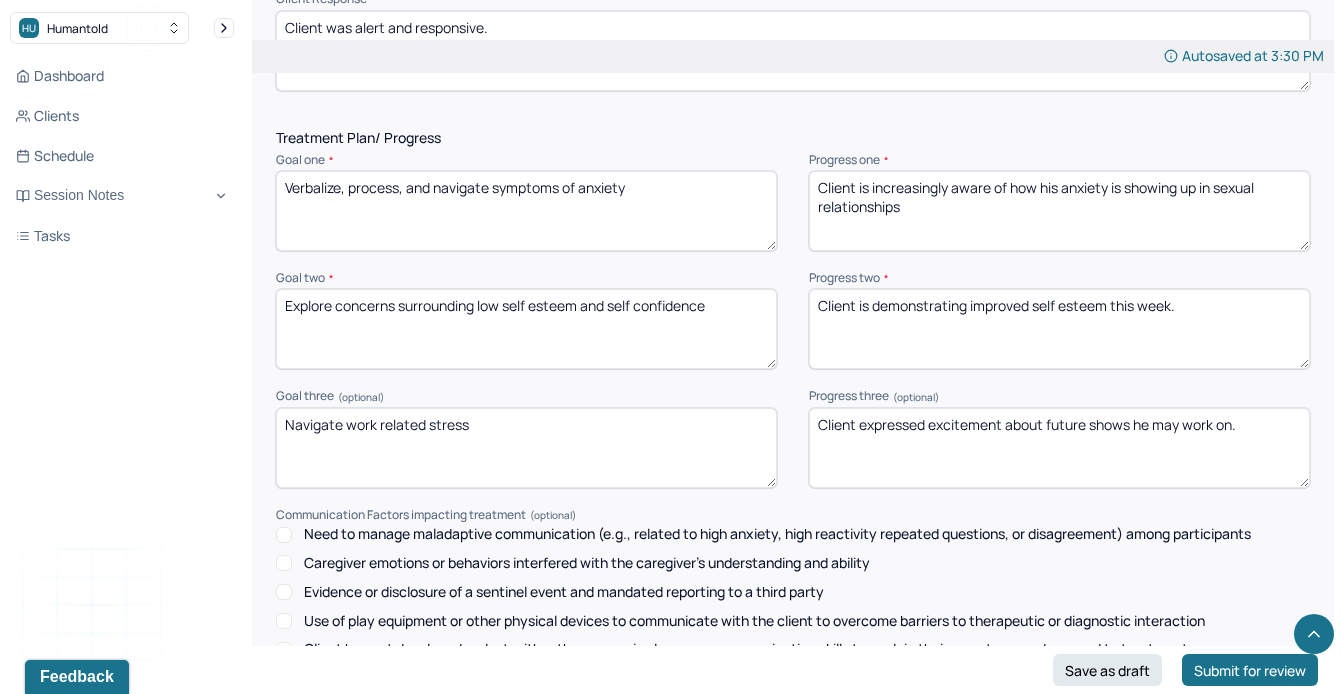 type on "Client is demonstrating improved self esteem this week." 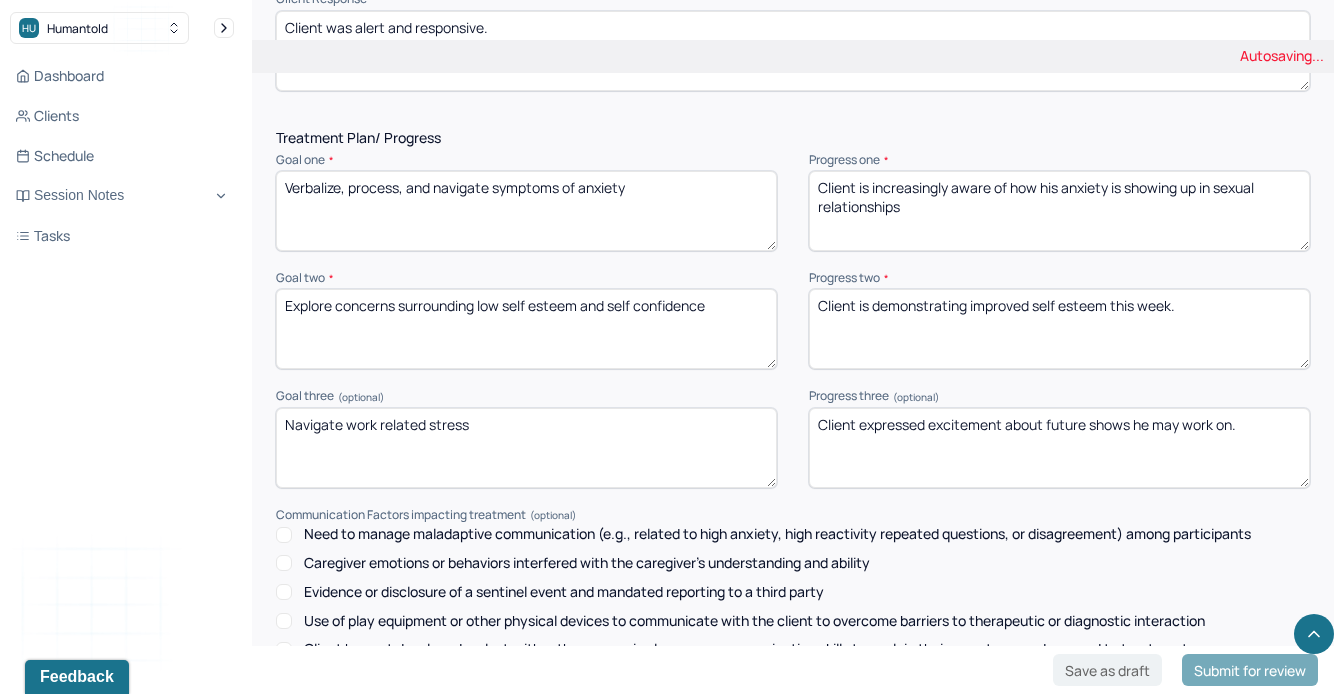 click on "Client expressed excitement about future shows he may work on." at bounding box center (1059, 448) 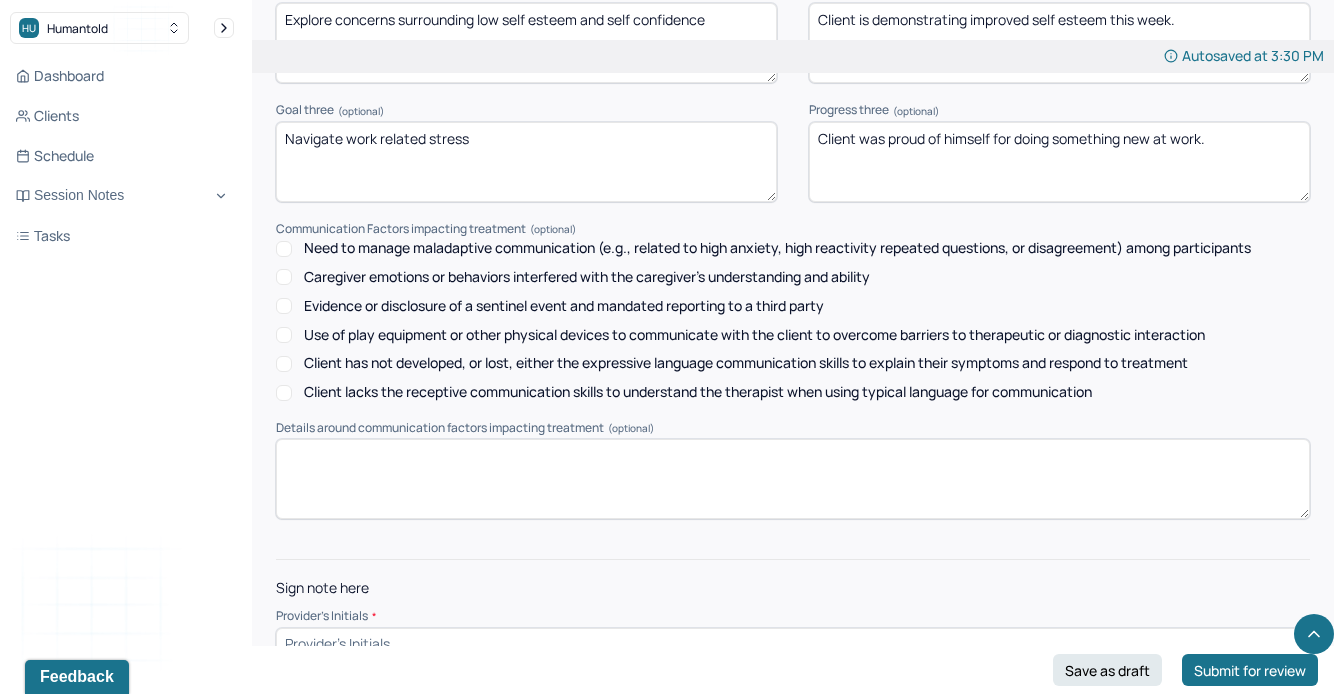 scroll, scrollTop: 2916, scrollLeft: 0, axis: vertical 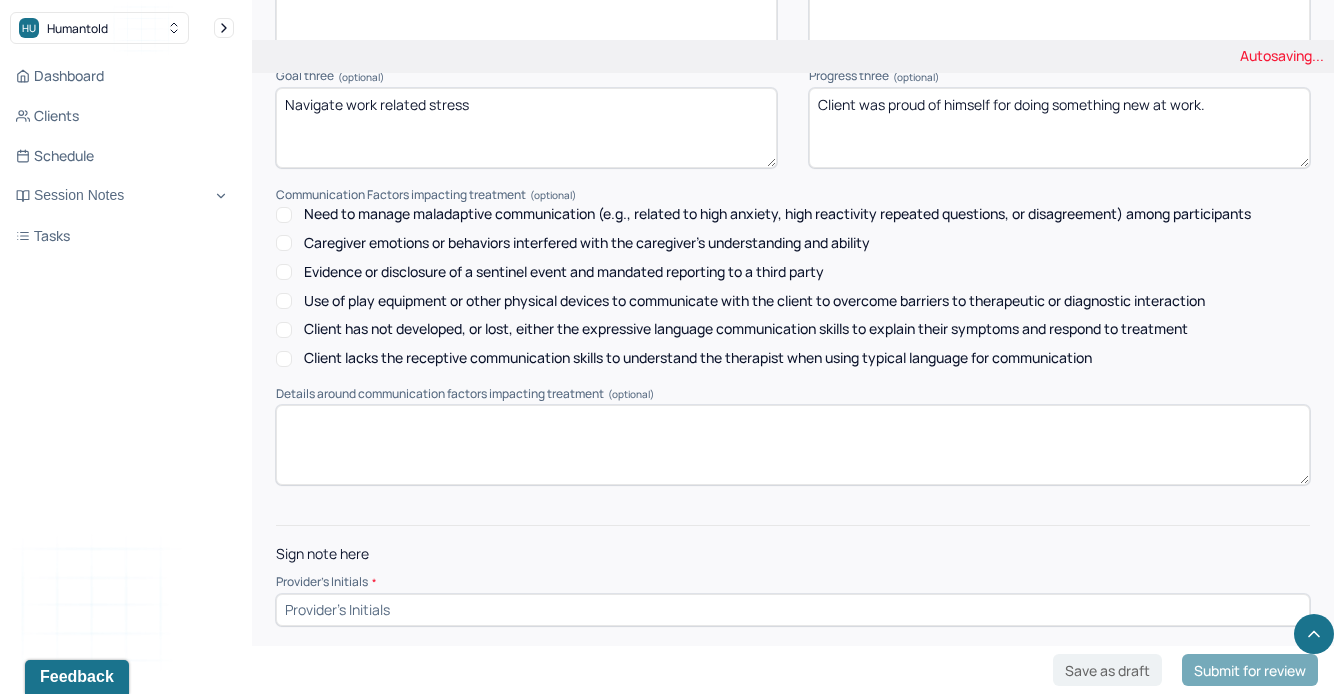 type on "Client was proud of himself for doing something new at work." 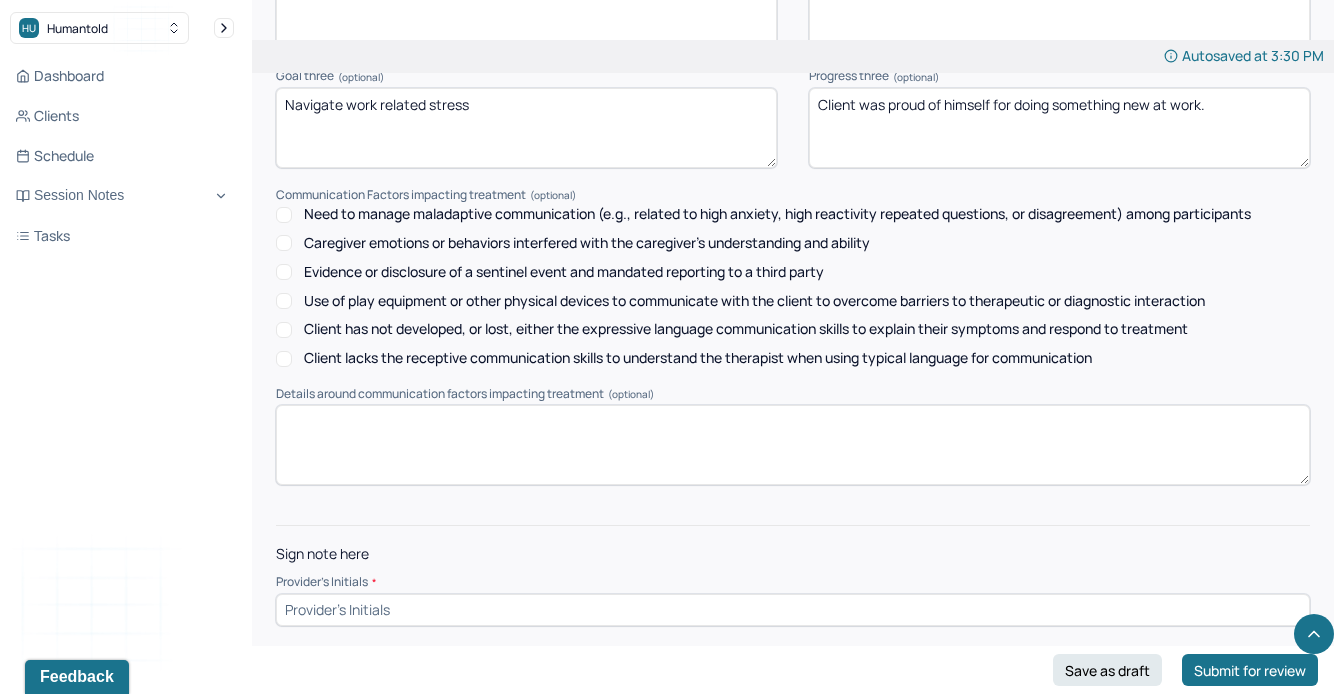 click at bounding box center (793, 610) 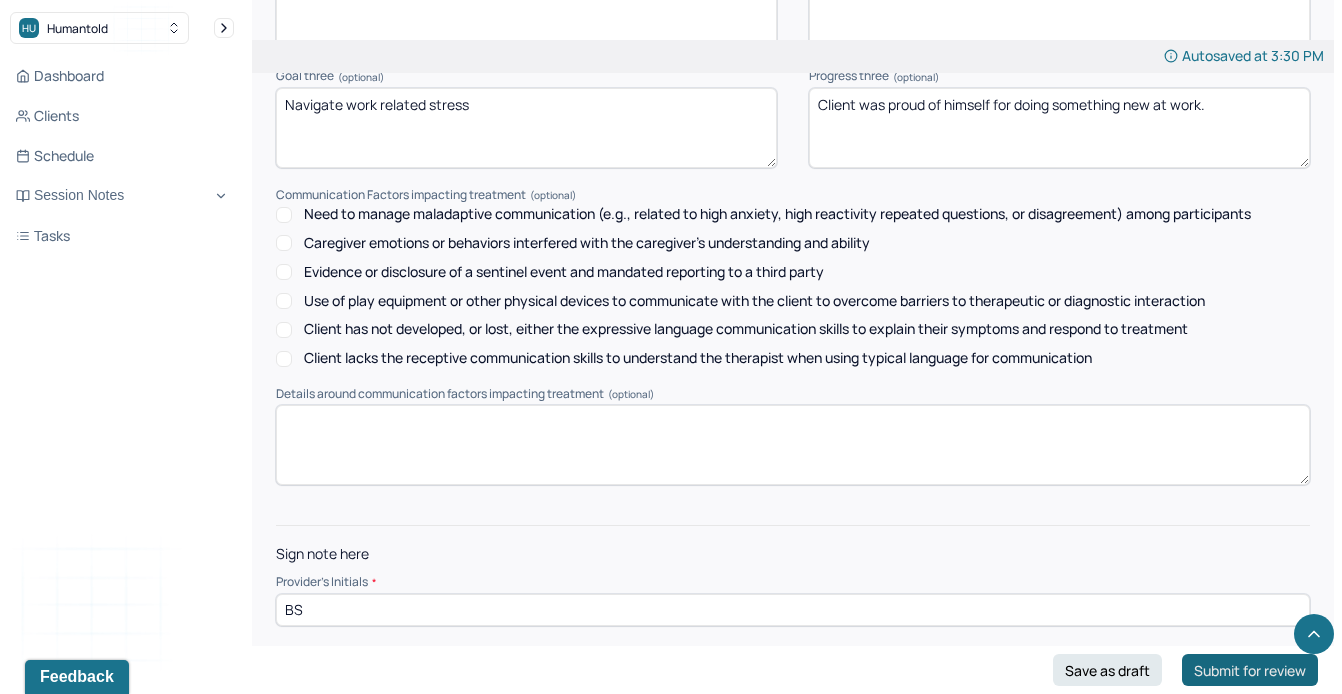type on "BS" 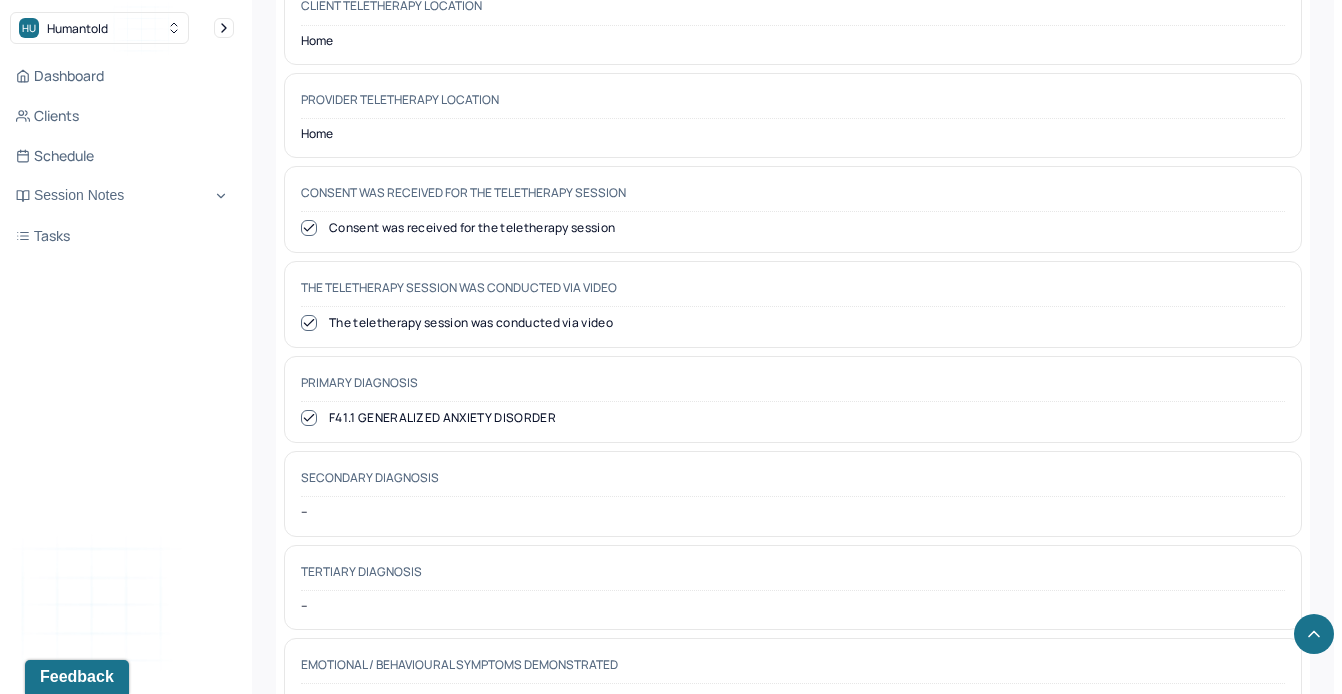 scroll, scrollTop: 602, scrollLeft: 0, axis: vertical 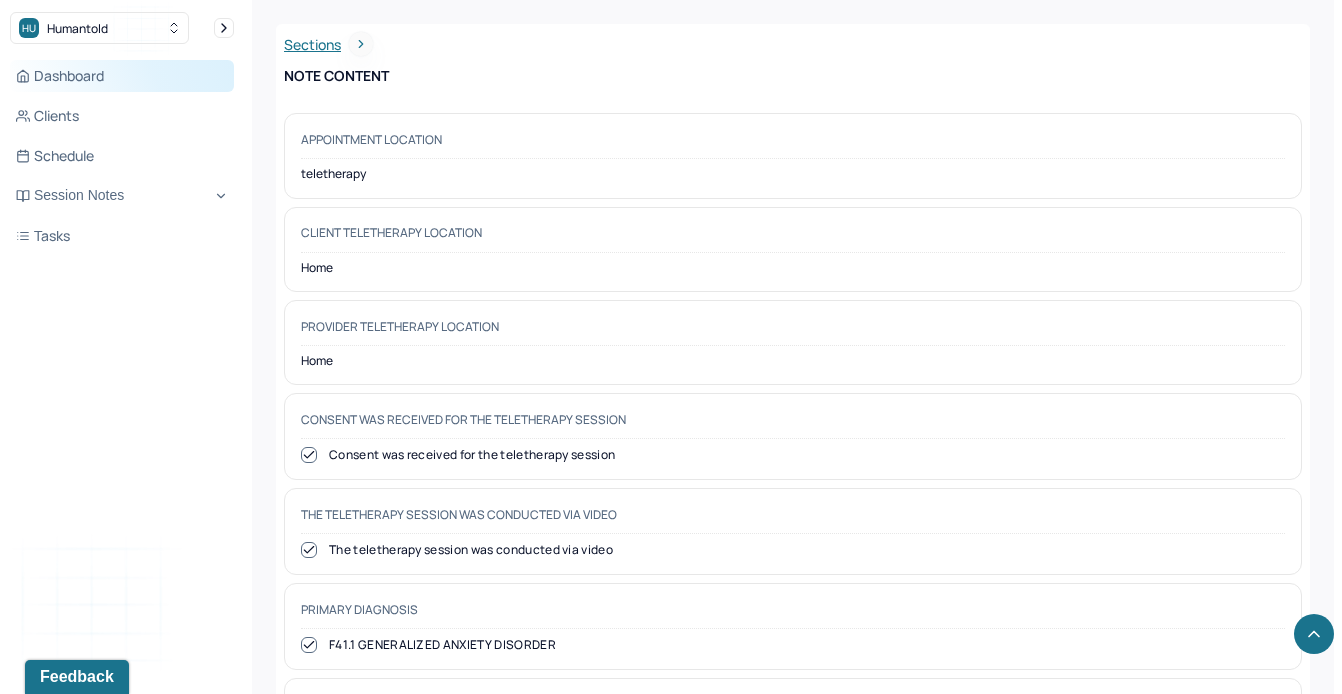 click on "Dashboard" at bounding box center (122, 76) 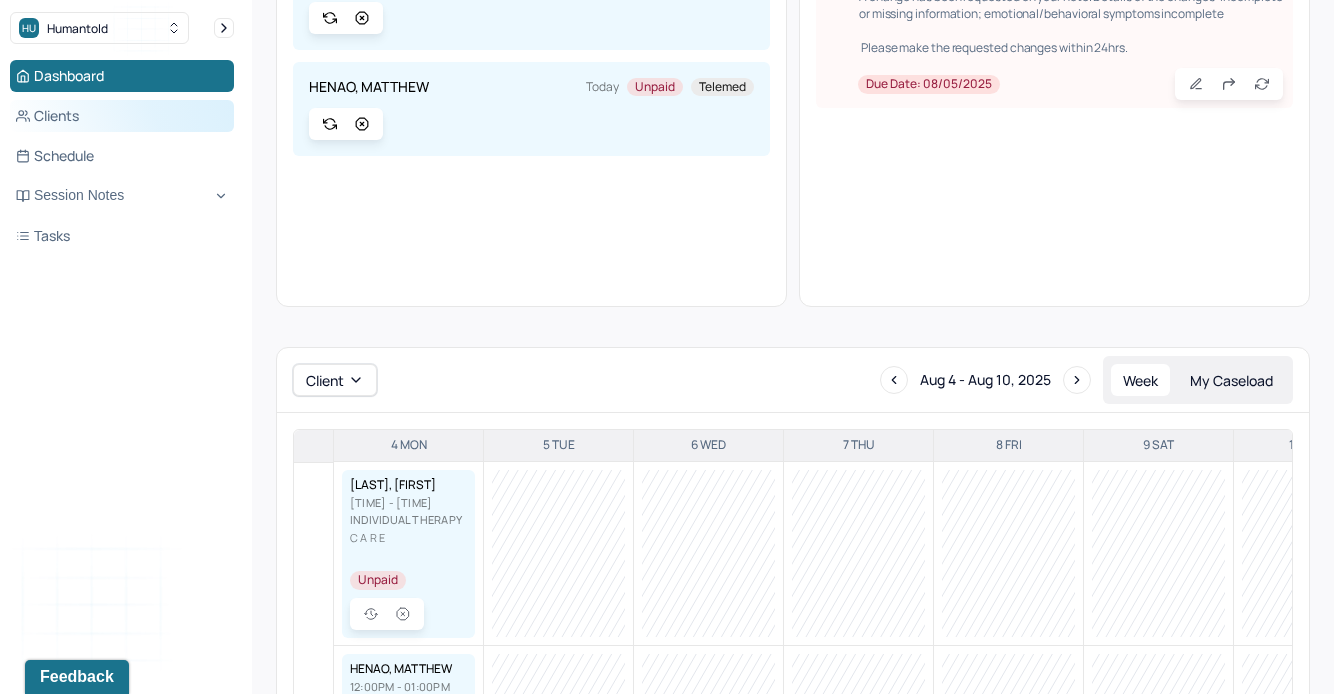 scroll, scrollTop: 0, scrollLeft: 0, axis: both 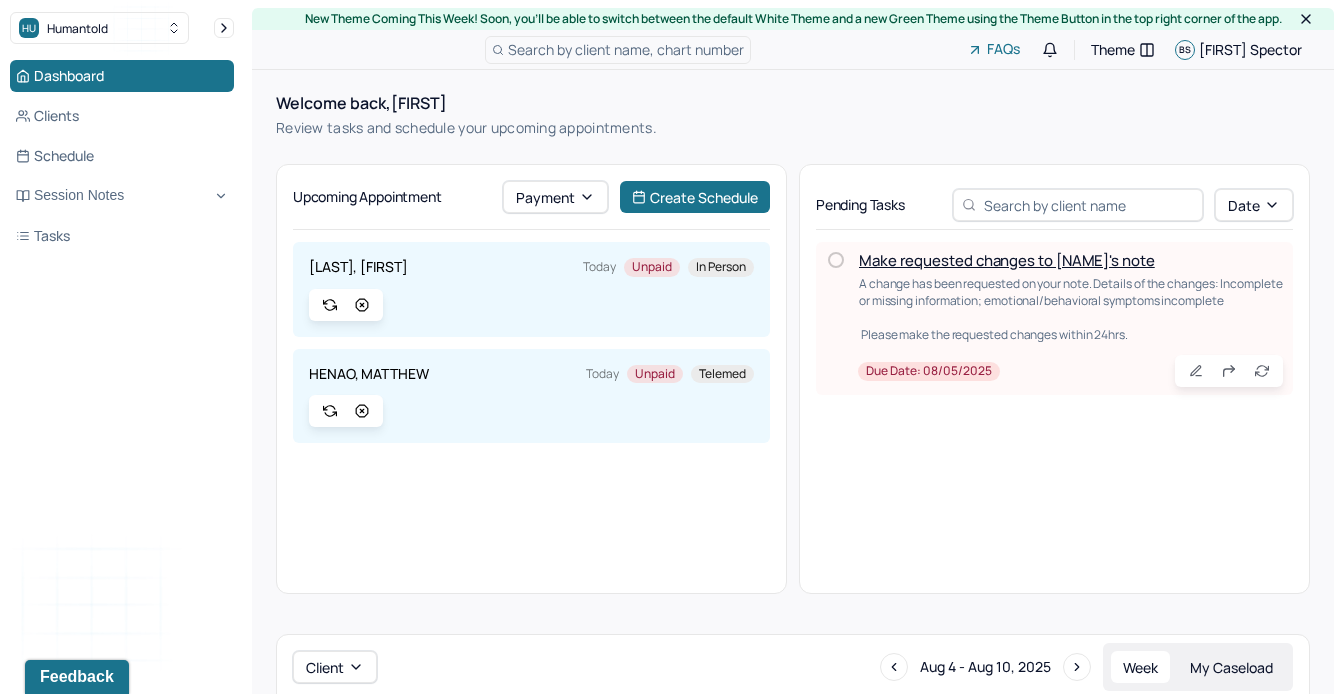 click on "Make requested changes to [NAME]'s note" at bounding box center [1007, 260] 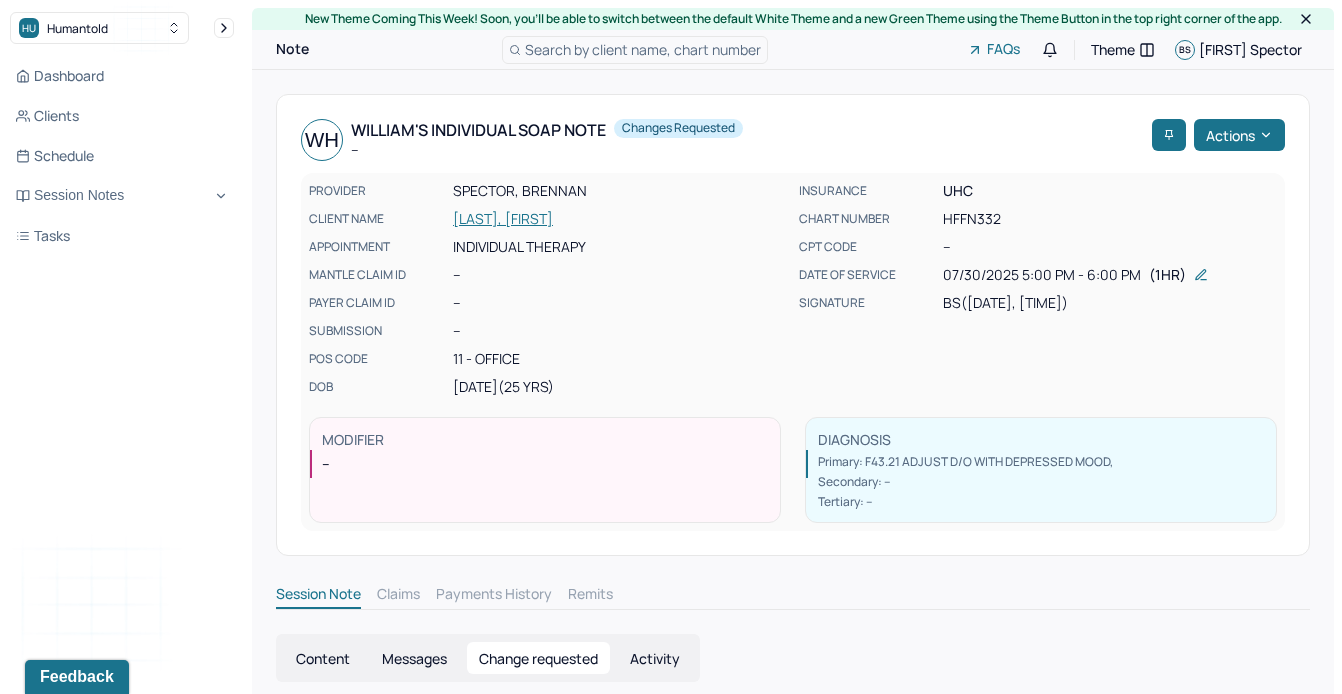 scroll, scrollTop: 130, scrollLeft: 0, axis: vertical 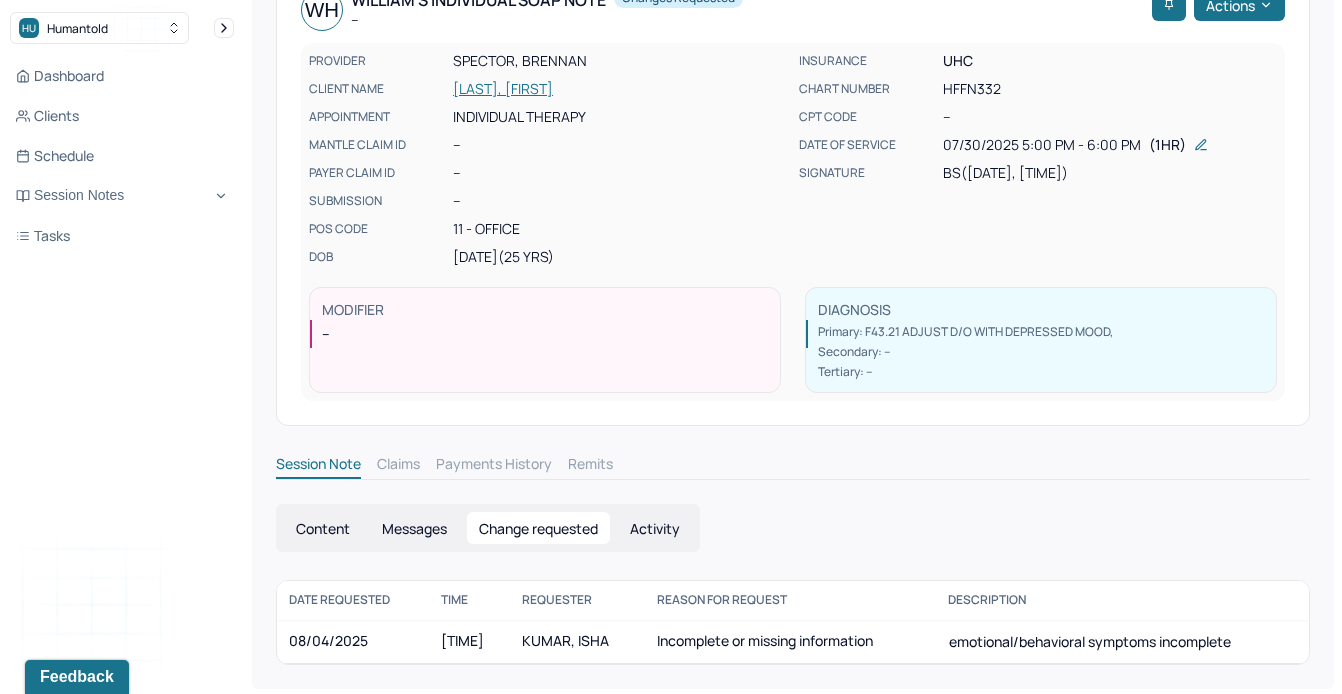 click on "Content" at bounding box center (323, 528) 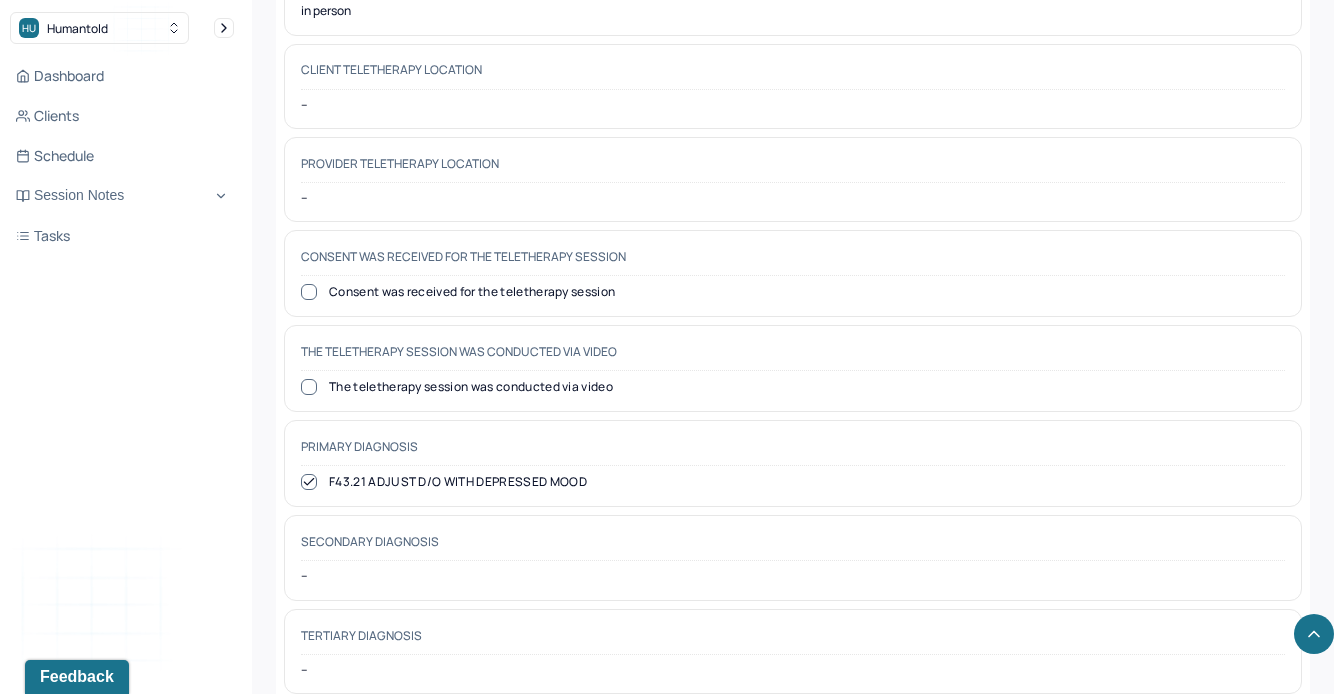 scroll, scrollTop: 1112, scrollLeft: 0, axis: vertical 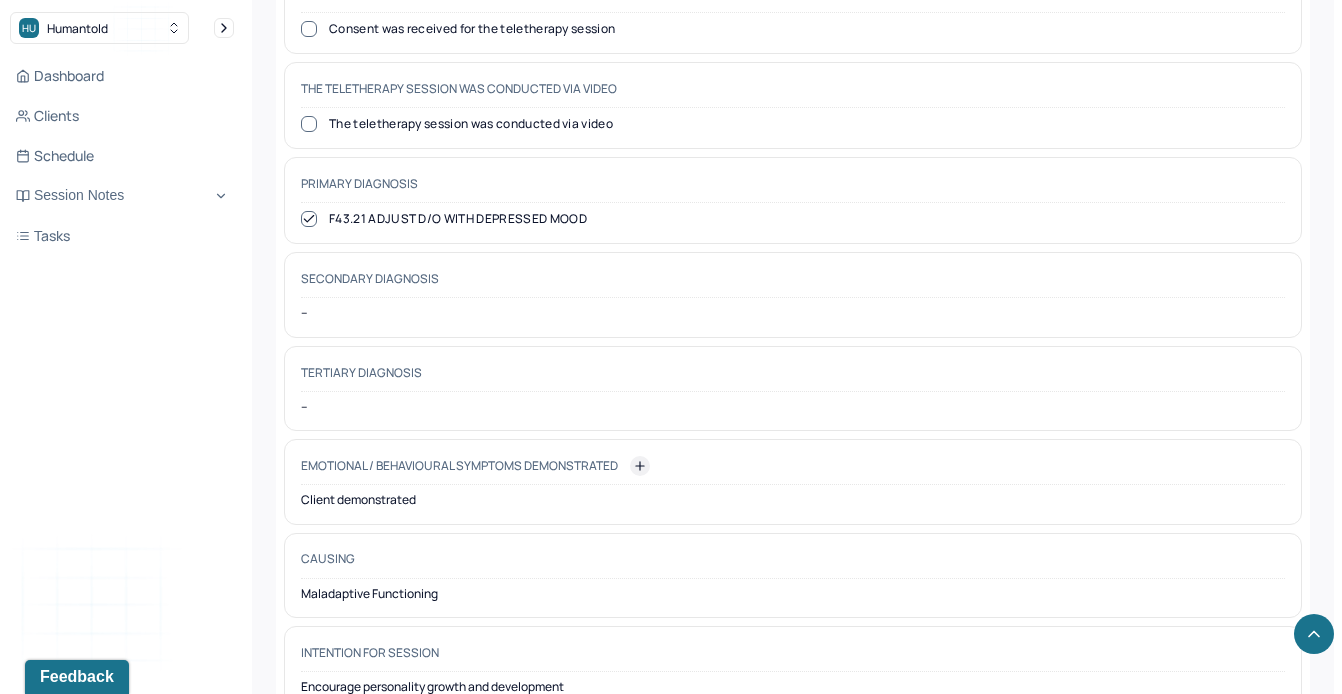 click 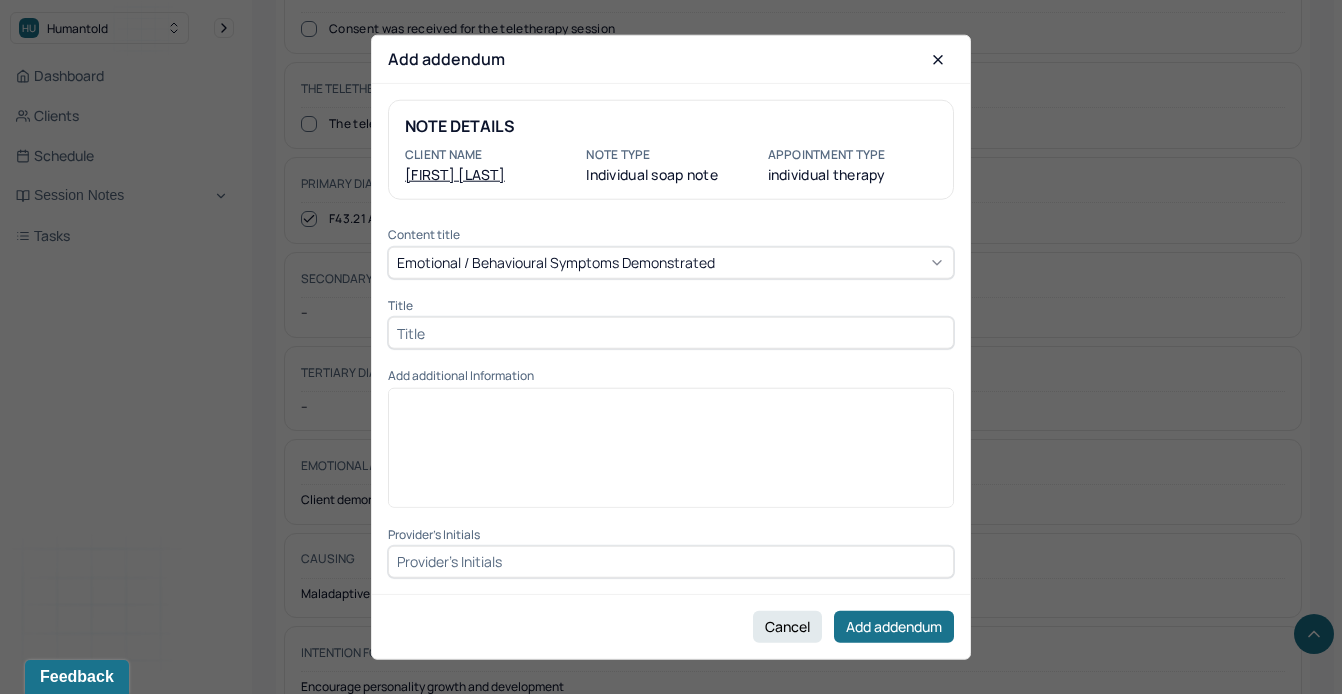 click on "Add additional Information" at bounding box center (671, 376) 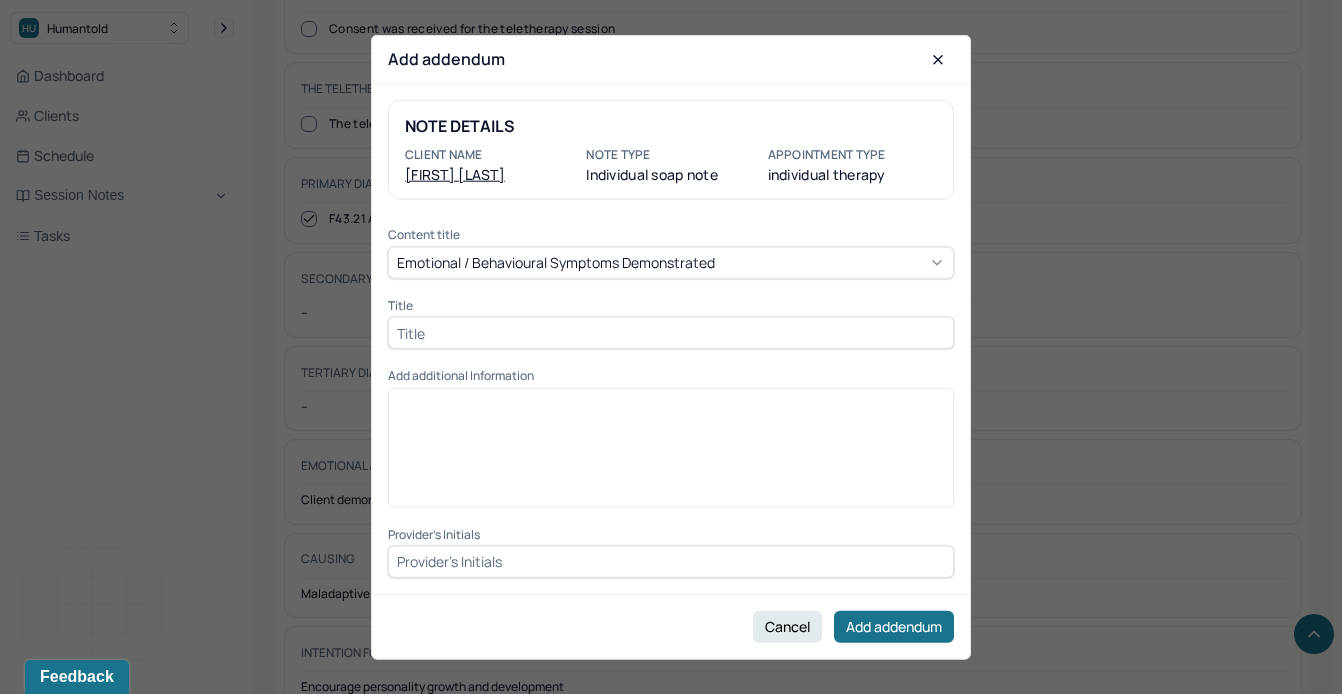 click at bounding box center (671, 333) 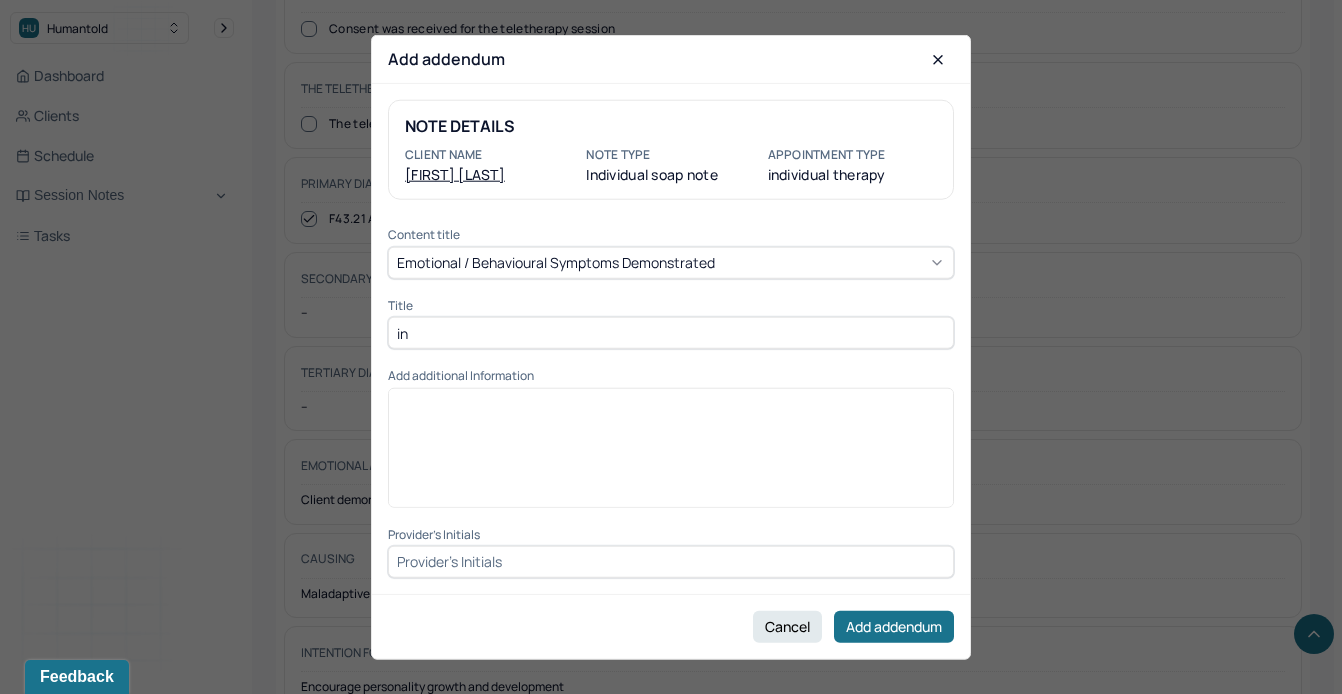 type on "i" 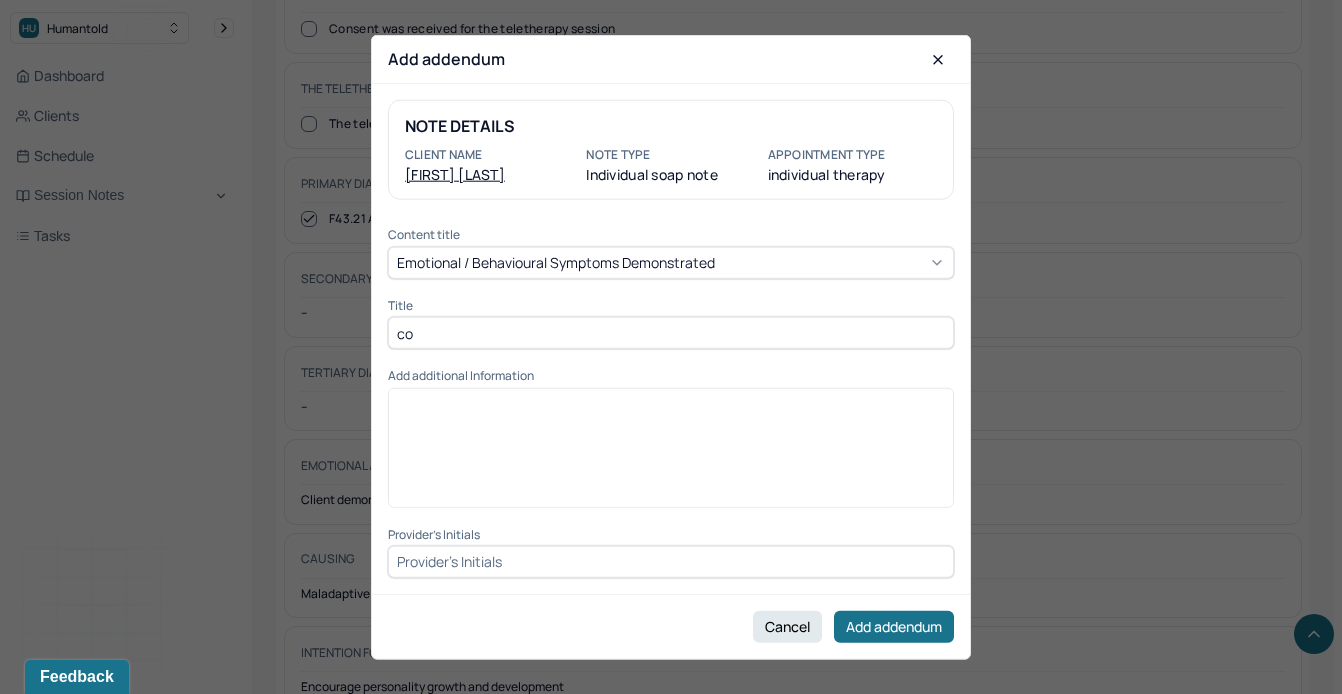 type on "c" 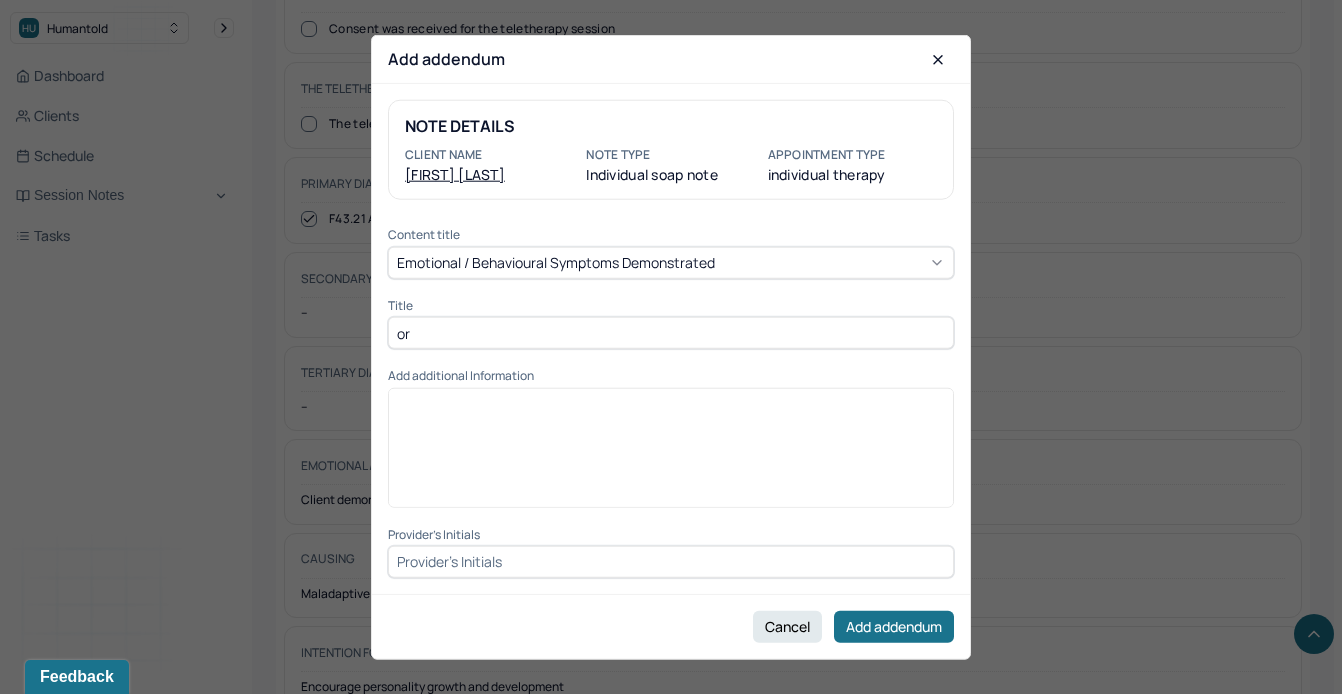type on "o" 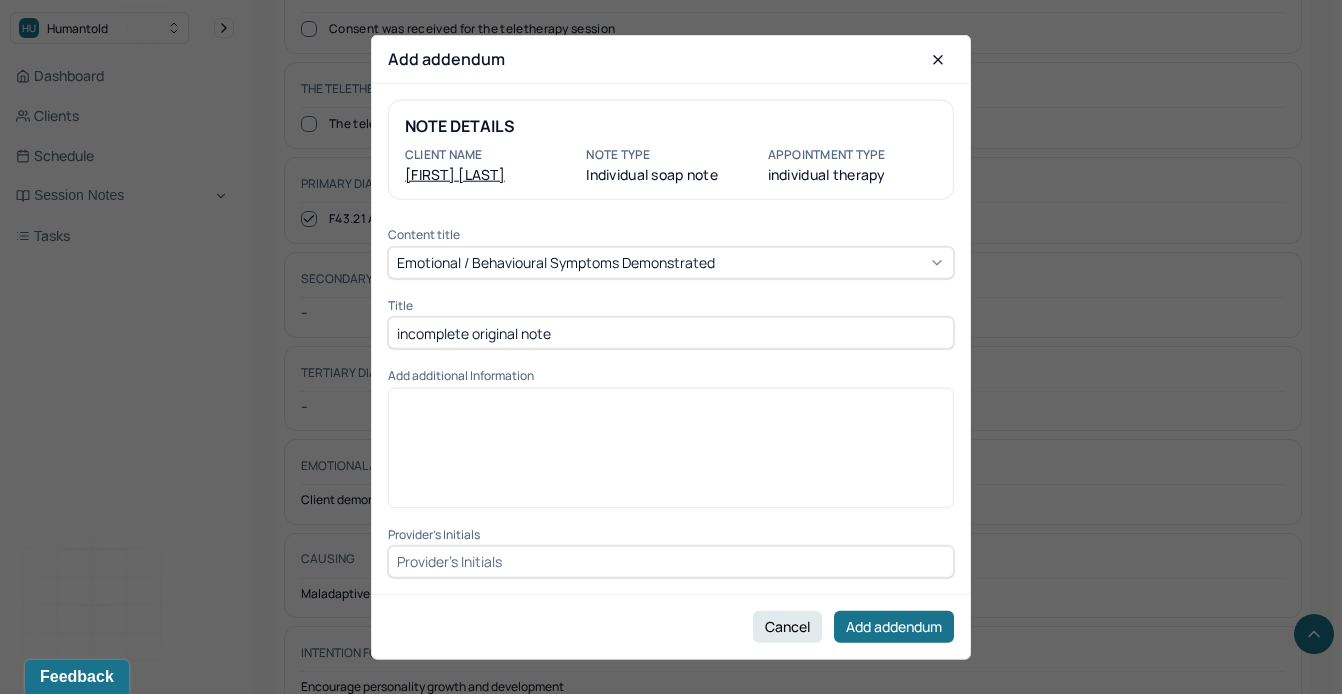 type on "incomplete original note" 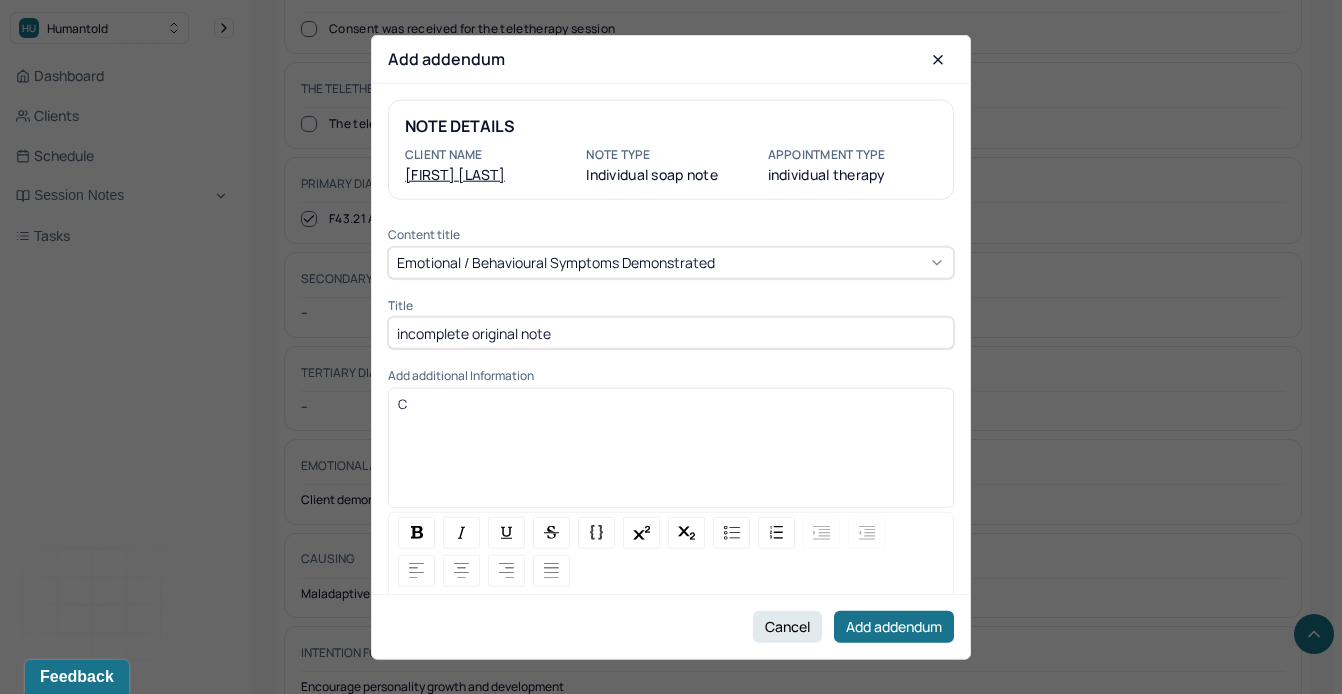 type 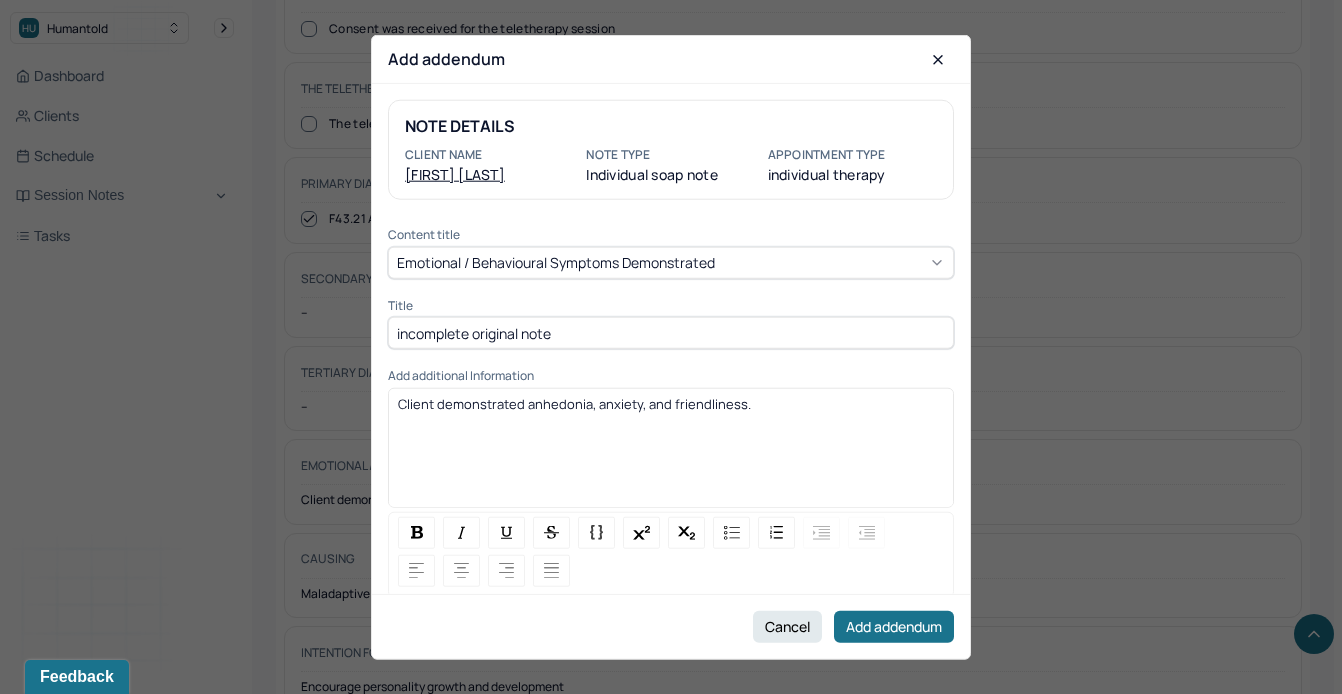 scroll, scrollTop: 93, scrollLeft: 0, axis: vertical 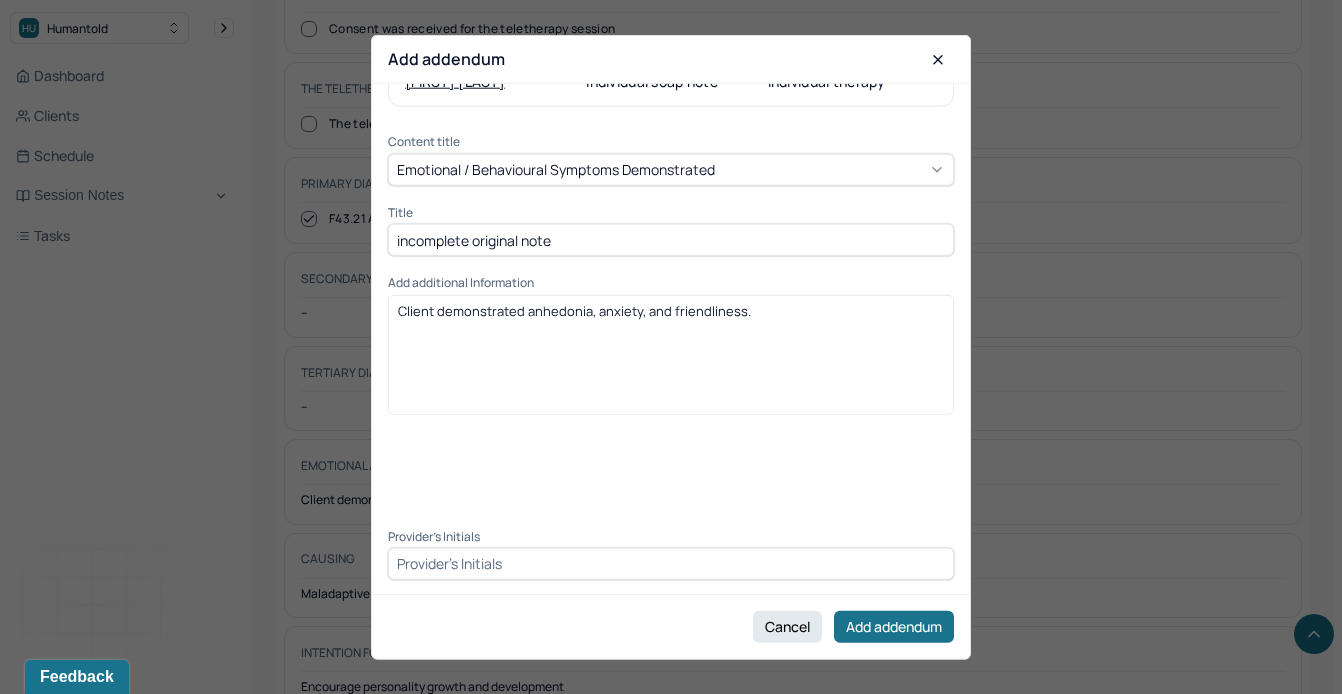 click at bounding box center (671, 564) 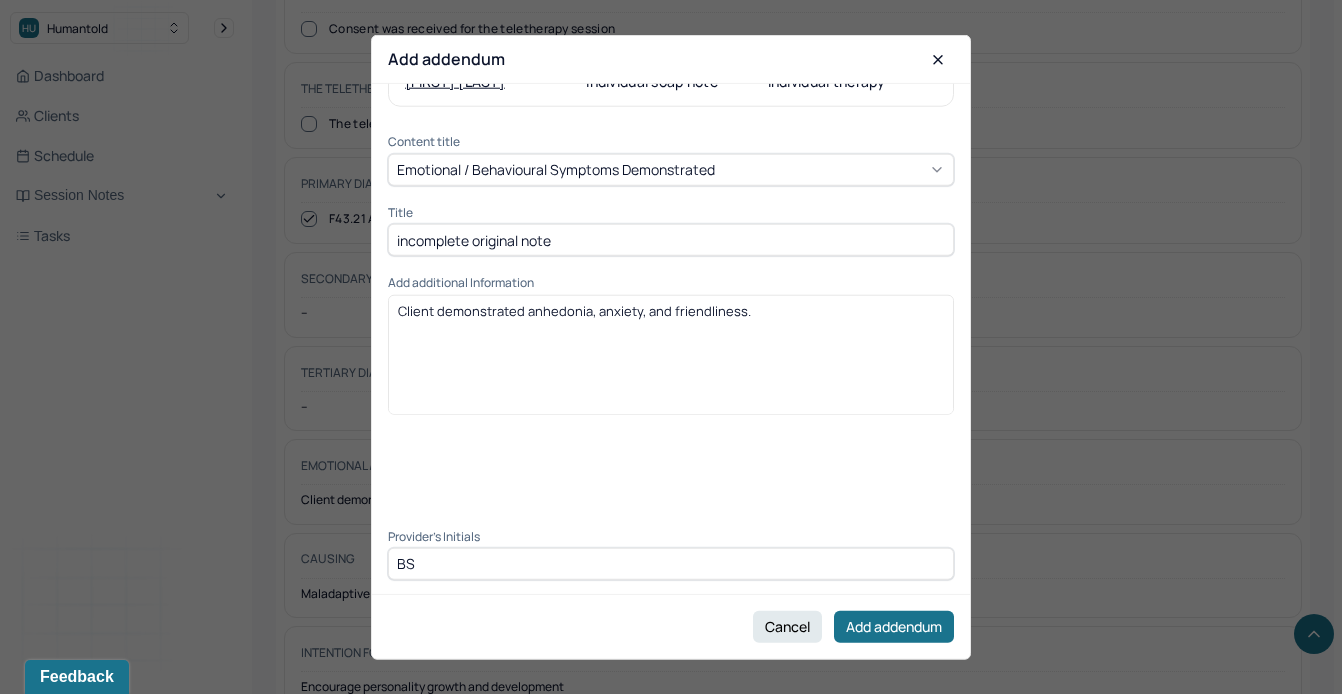 scroll, scrollTop: 14, scrollLeft: 0, axis: vertical 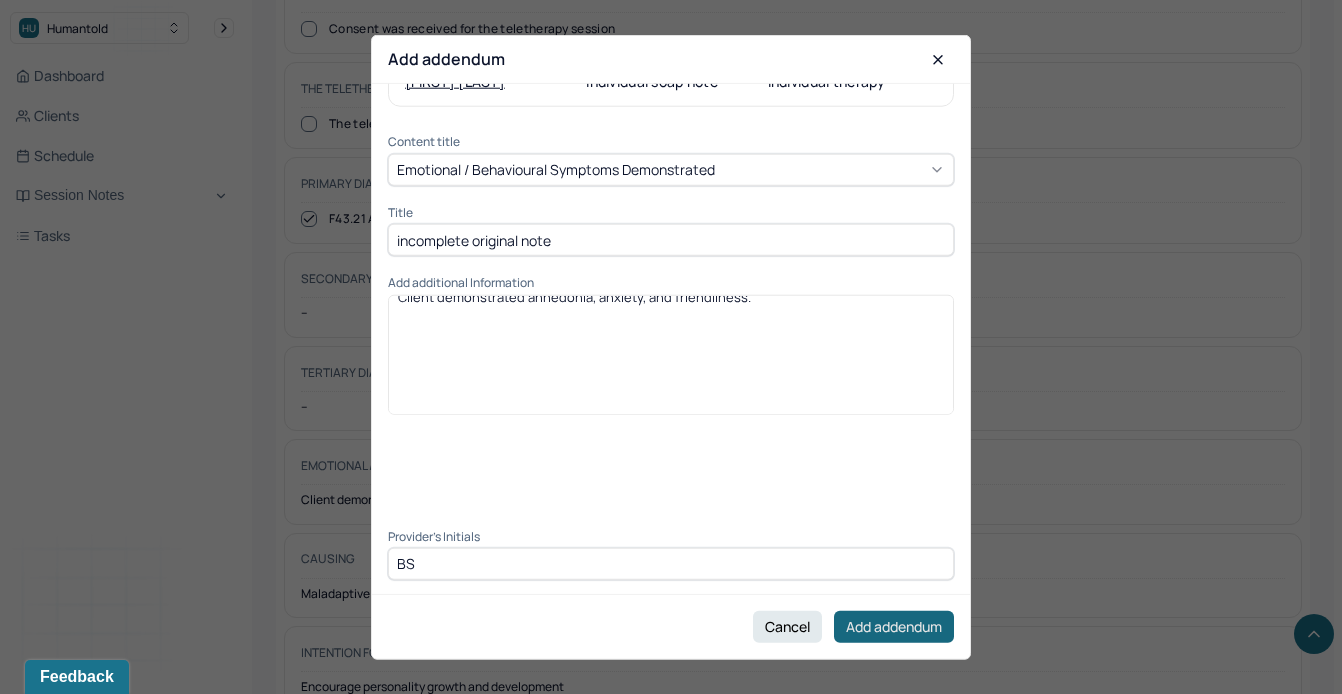 type on "BS" 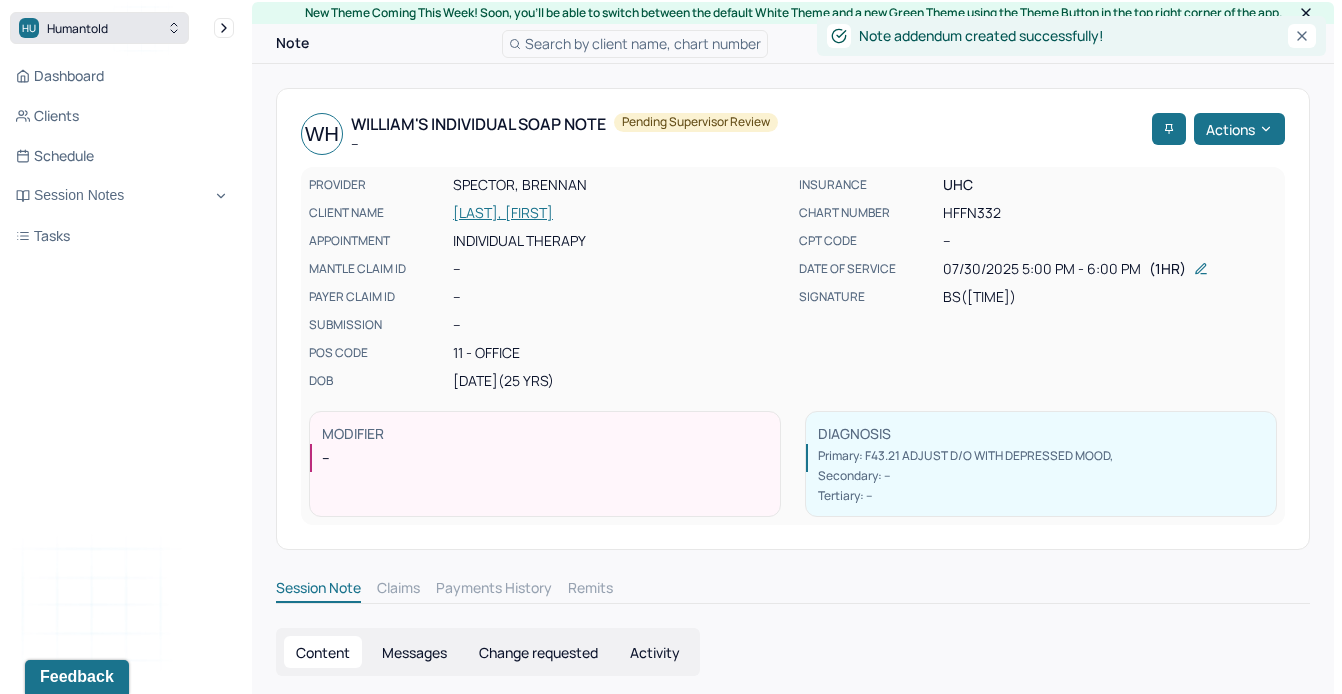 scroll, scrollTop: 0, scrollLeft: 0, axis: both 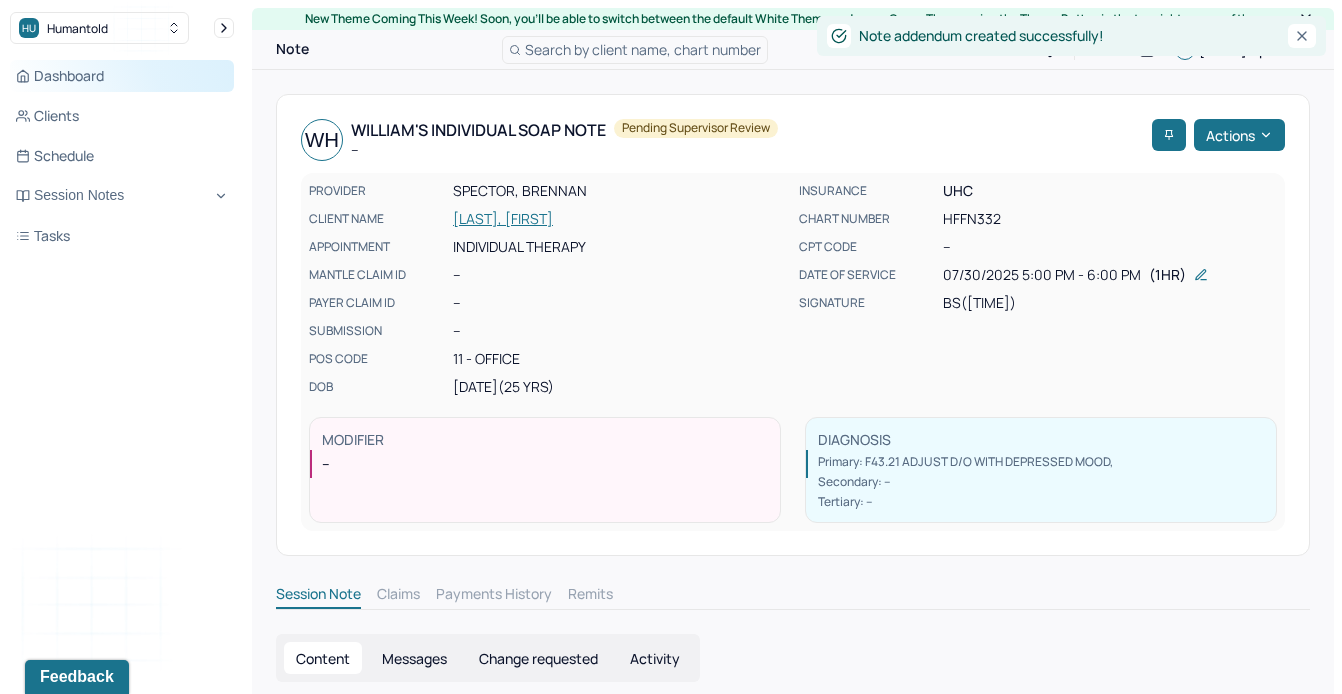 click on "Dashboard" at bounding box center [122, 76] 